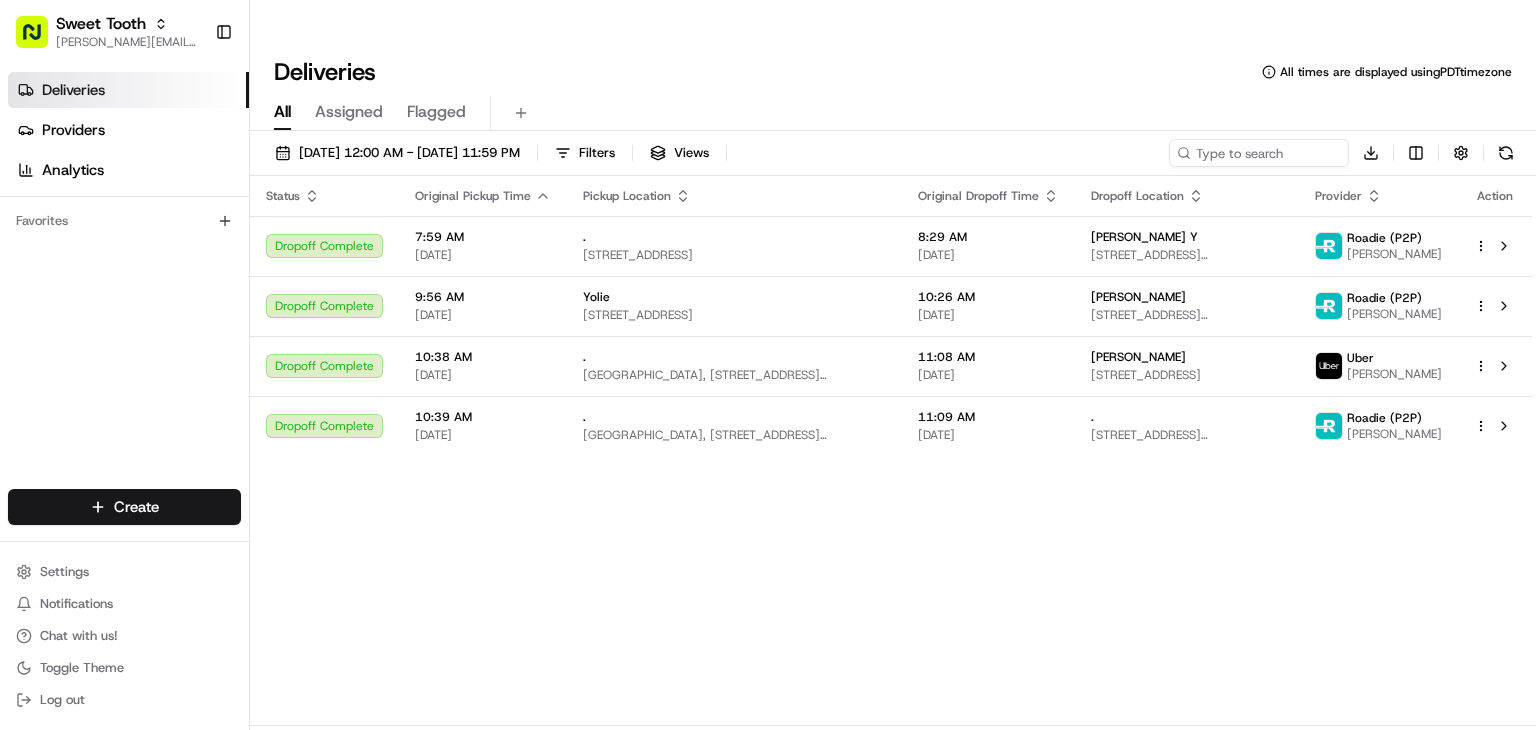 scroll, scrollTop: 0, scrollLeft: 0, axis: both 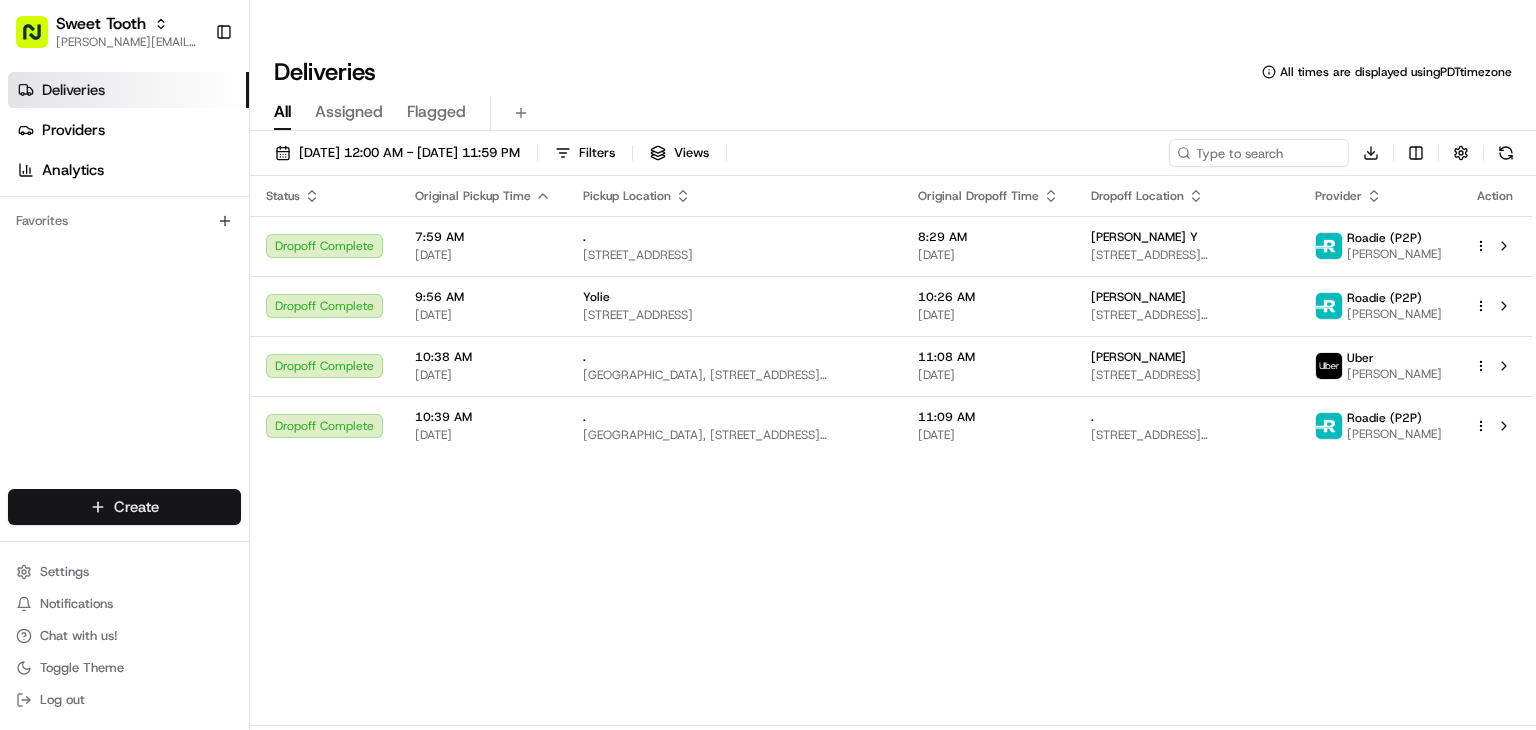 click on "Sweet Tooth [PERSON_NAME][EMAIL_ADDRESS][DOMAIN_NAME] Toggle Sidebar Deliveries Providers Analytics Favorites Main Menu Members & Organization Organization Users Roles Preferences Customization Tracking Orchestration Automations Dispatch Strategy Locations Pickup Locations Dropoff Locations Billing Billing Refund Requests Integrations Notification Triggers Webhooks API Keys Request Logs Create Settings Notifications Chat with us! Toggle Theme Log out Deliveries All times are displayed using  PDT  timezone All Assigned Flagged [DATE] 12:00 AM - [DATE] 11:59 PM Filters Views Download Status Original Pickup Time Pickup Location Original Dropoff Time Dropoff Location Provider Action Dropoff Complete 7:59 AM [DATE] . [STREET_ADDRESS] 8:29 AM [DATE] [PERSON_NAME] Y 544 [GEOGRAPHIC_DATA][PERSON_NAME] (P2P) [PERSON_NAME] Dropoff Complete 9:56 AM [DATE] Yolie [STREET_ADDRESS] 10:26 AM [DATE] [PERSON_NAME] Roadie (P2P) [GEOGRAPHIC_DATA][PERSON_NAME] 10:38 AM . ." at bounding box center (768, 365) 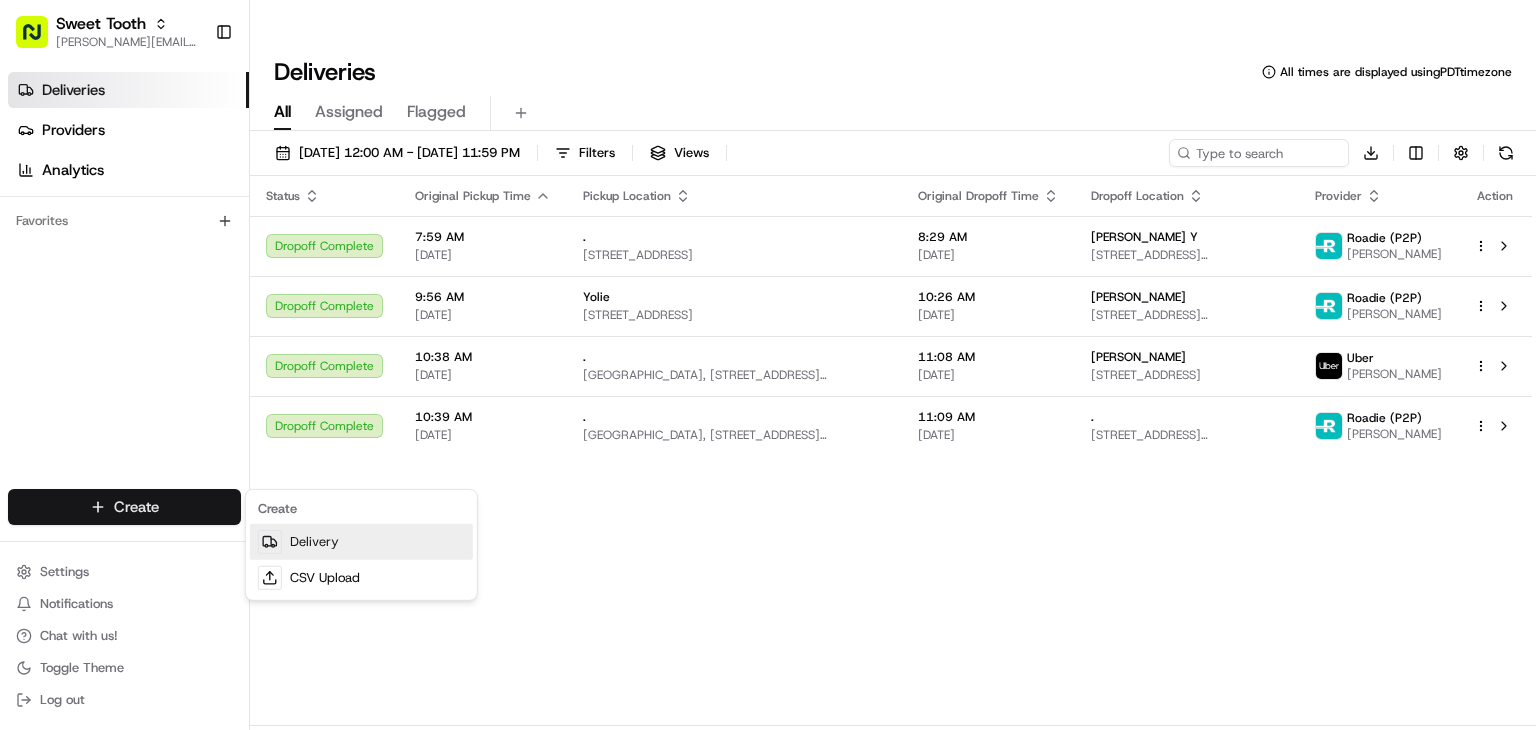 click on "Delivery" at bounding box center [361, 542] 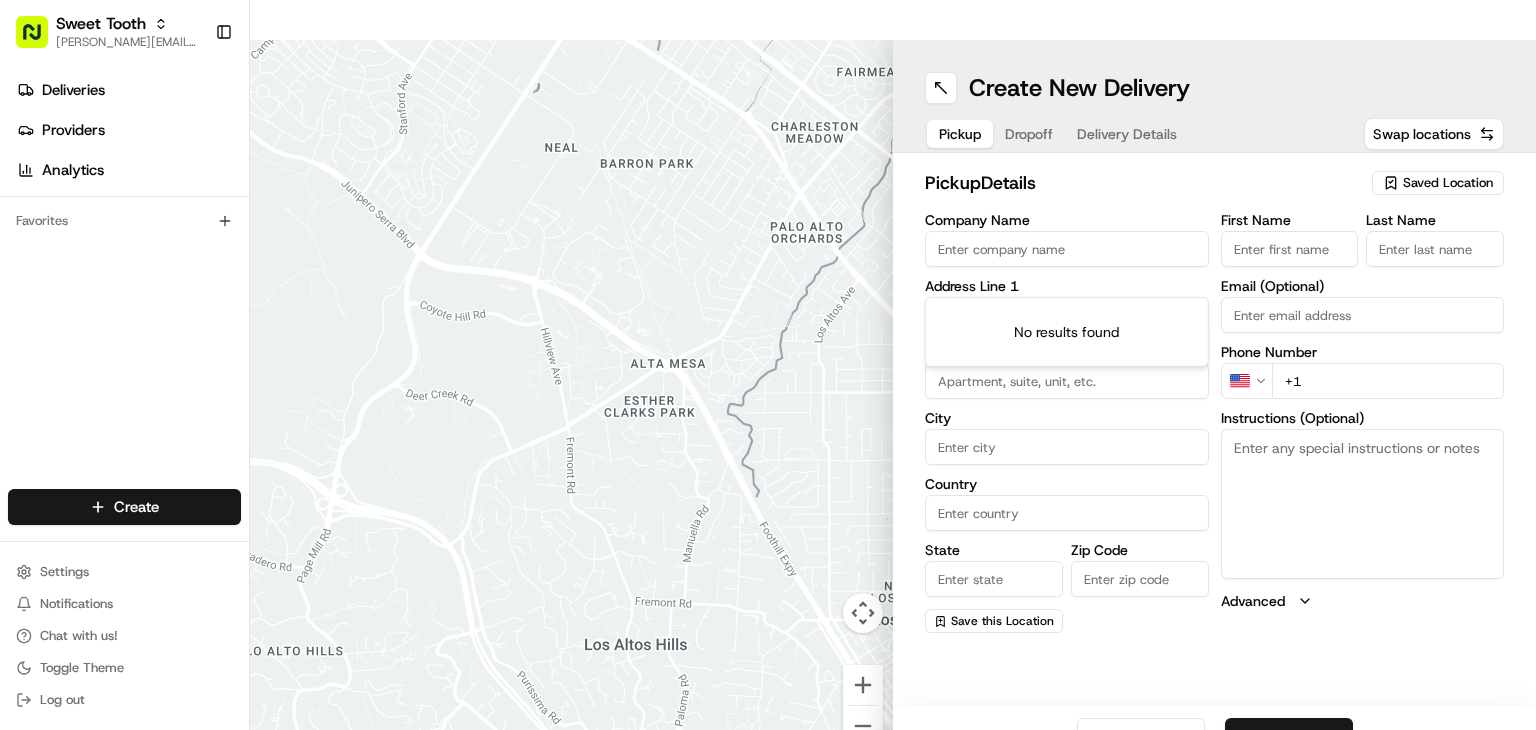 click at bounding box center [1067, 315] 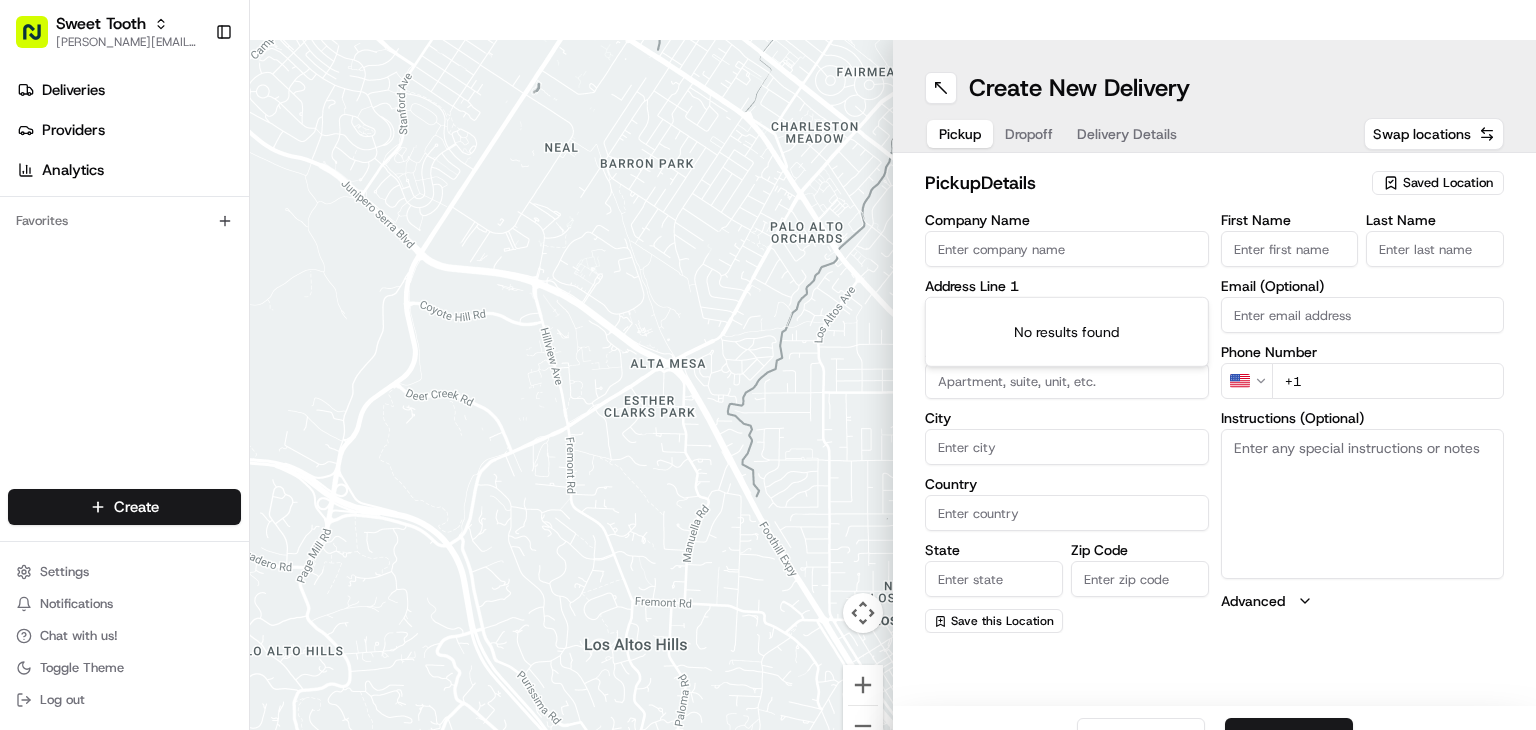 click on "Saved Location" at bounding box center [1448, 183] 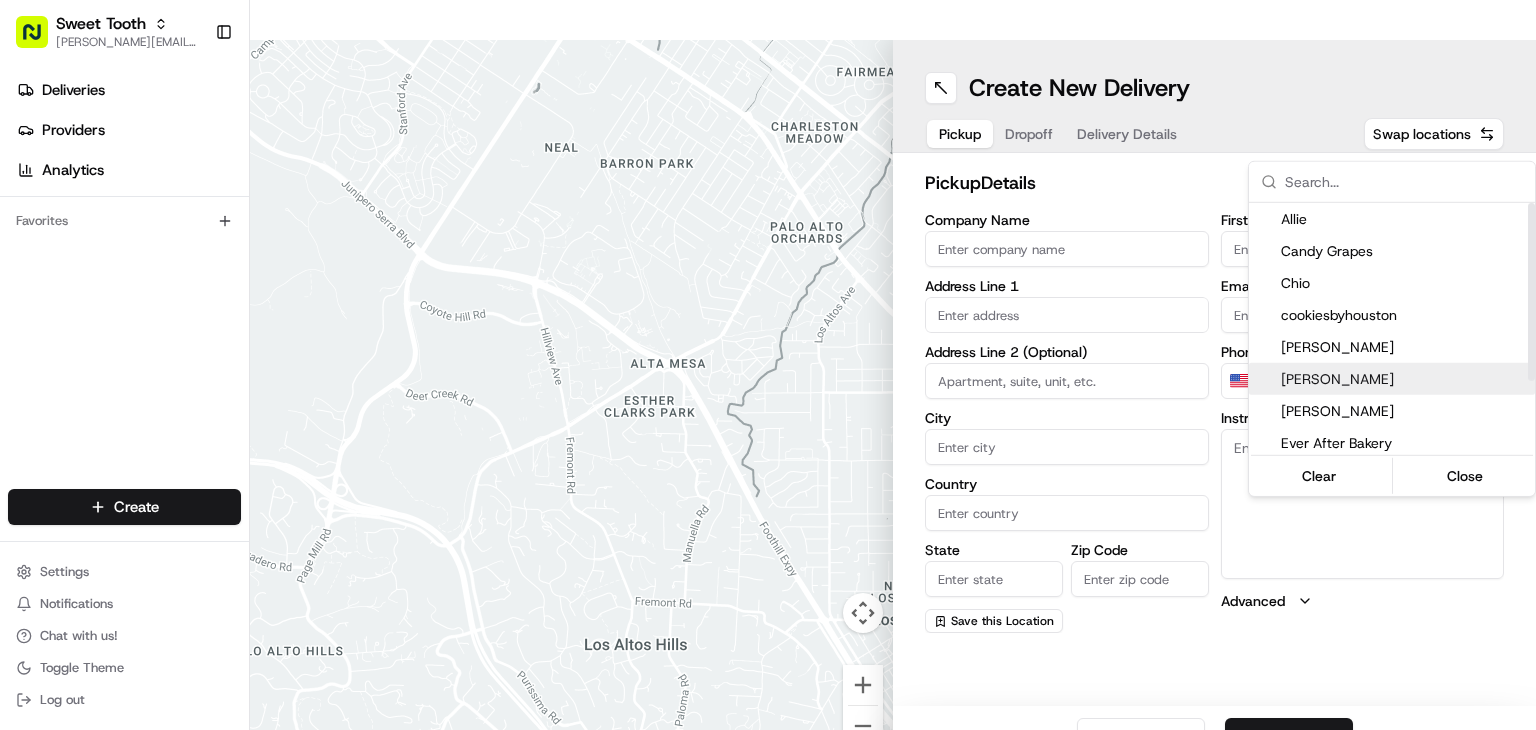 scroll, scrollTop: 101, scrollLeft: 0, axis: vertical 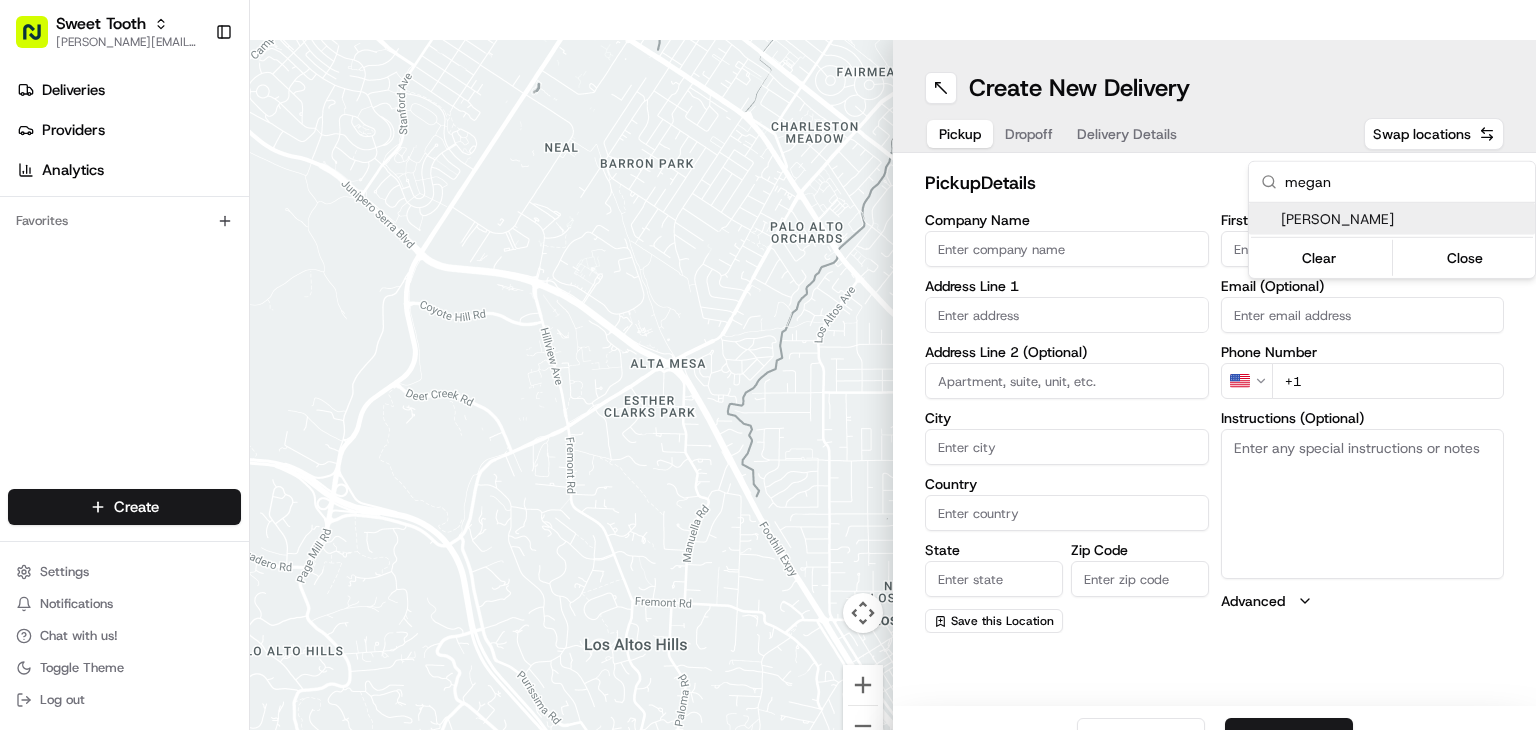 type on "megan" 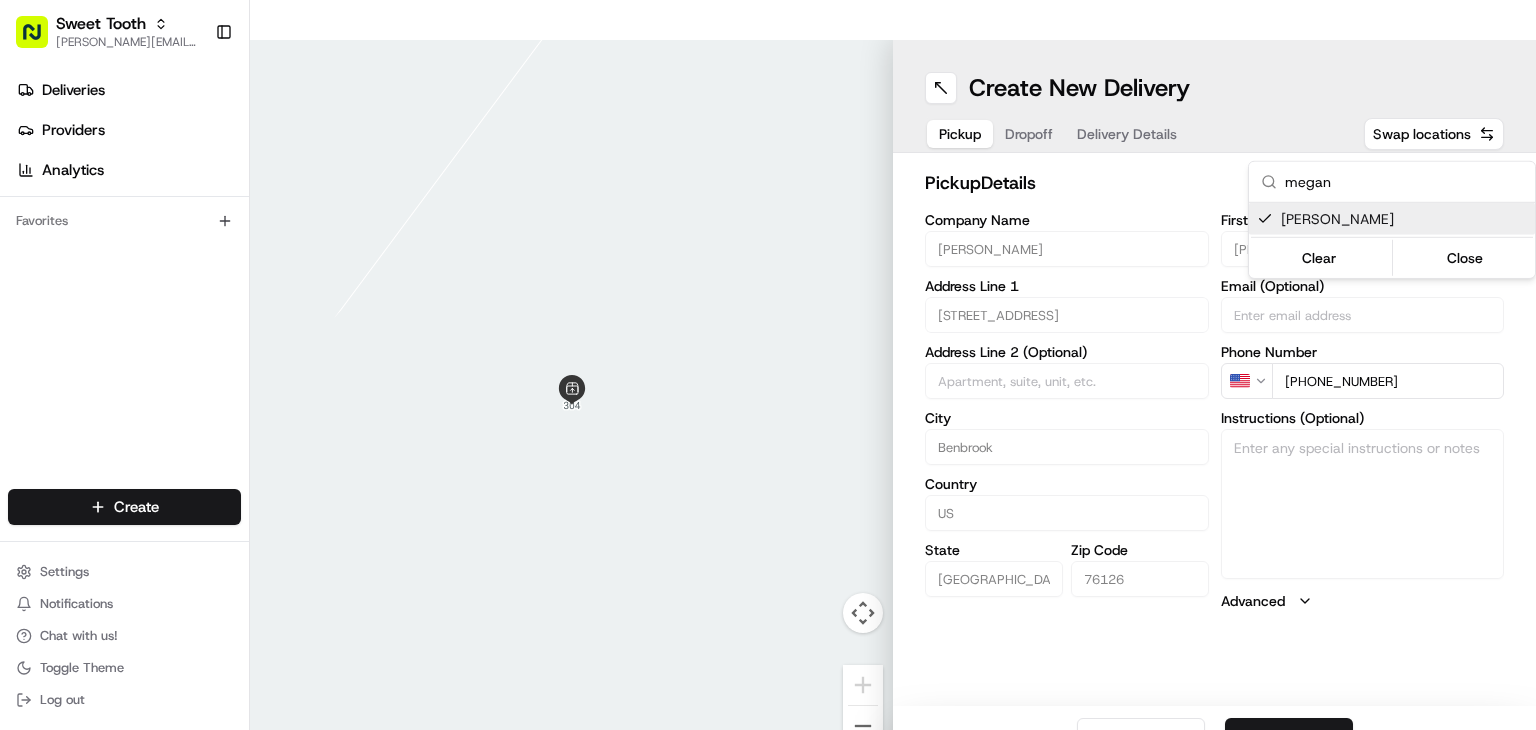 click on "Sweet Tooth [PERSON_NAME][EMAIL_ADDRESS][DOMAIN_NAME] Toggle Sidebar Deliveries Providers Analytics Favorites Main Menu Members & Organization Organization Users Roles Preferences Customization Tracking Orchestration Automations Dispatch Strategy Locations Pickup Locations Dropoff Locations Billing Billing Refund Requests Integrations Notification Triggers Webhooks API Keys Request Logs Create Settings Notifications Chat with us! Toggle Theme Log out ← Move left → Move right ↑ Move up ↓ Move down + Zoom in - Zoom out Home Jump left by 75% End Jump right by 75% Page Up Jump up by 75% Page Down Jump down by 75% Keyboard shortcuts Map Data Map data ©2025 Map data ©2025 2 m  Click to toggle between metric and imperial units Terms Report a map error Create New Delivery Pickup Dropoff Delivery Details Swap locations pickup  Details  Edit Saved Location Company Name [PERSON_NAME] Address Line 1 [STREET_ADDRESS] Address Line 2 (Optional) [GEOGRAPHIC_DATA] [US_STATE] Zip Code 76126 First Name [PERSON_NAME]" at bounding box center [768, 365] 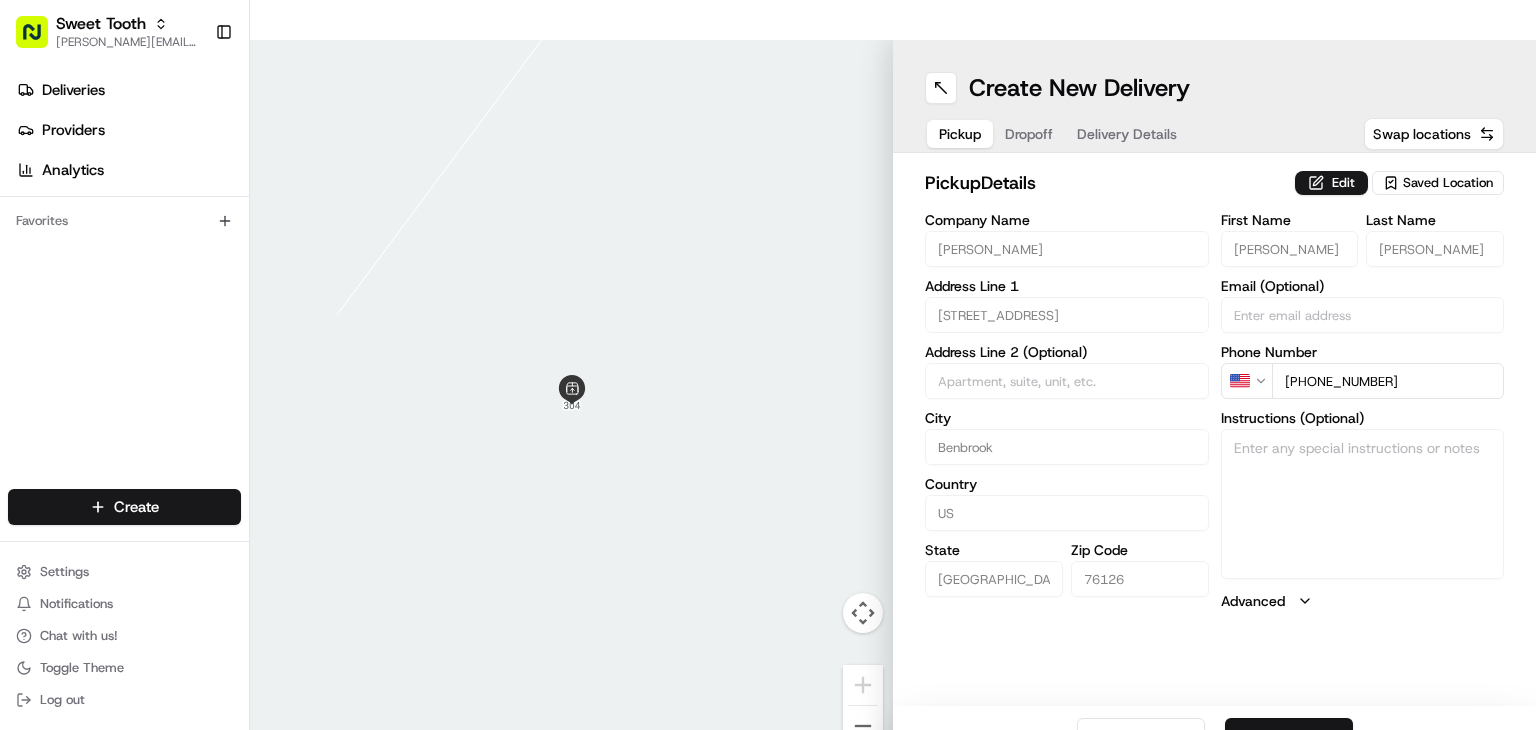 click on "Next" at bounding box center [1289, 738] 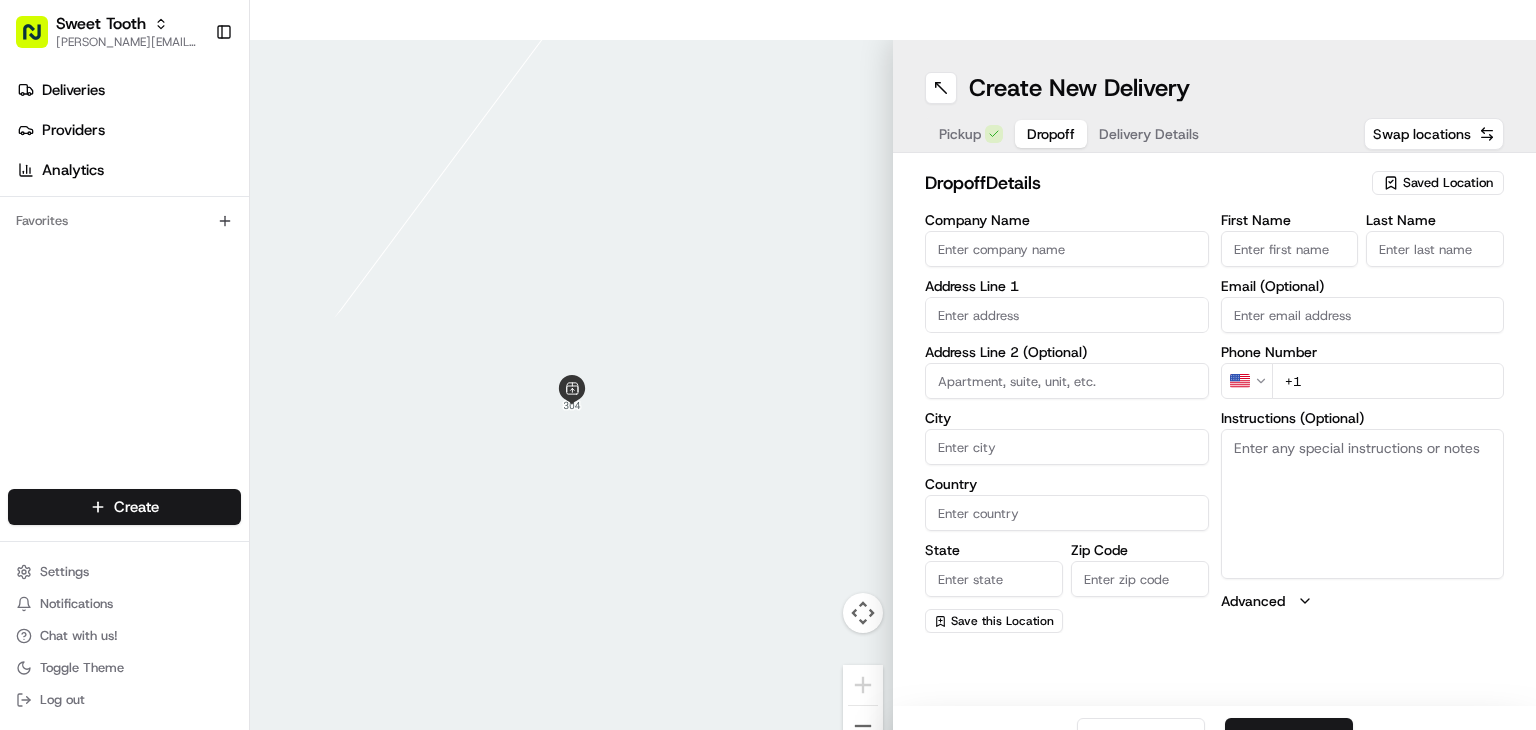 click on "Pickup" at bounding box center [971, 134] 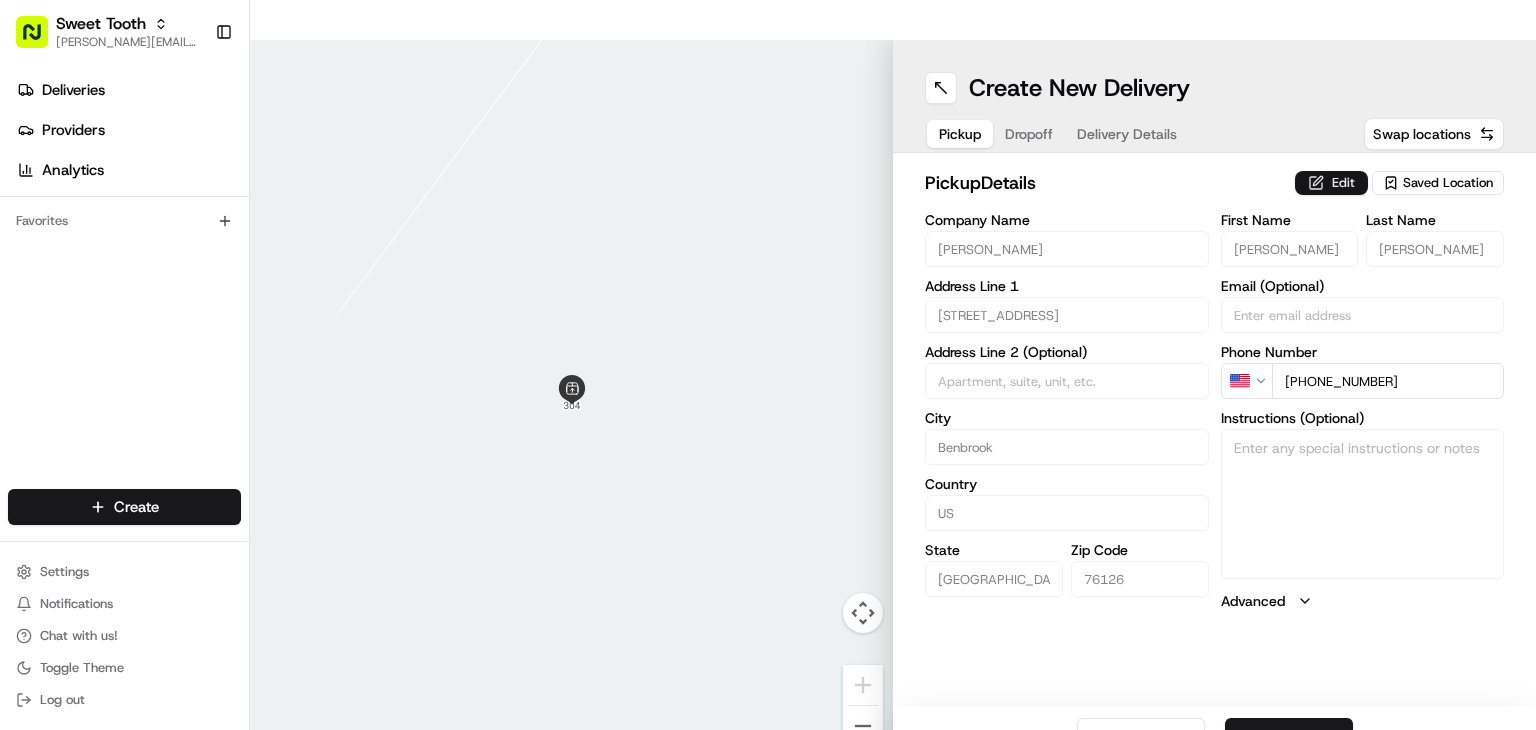 click on "Edit" at bounding box center [1331, 183] 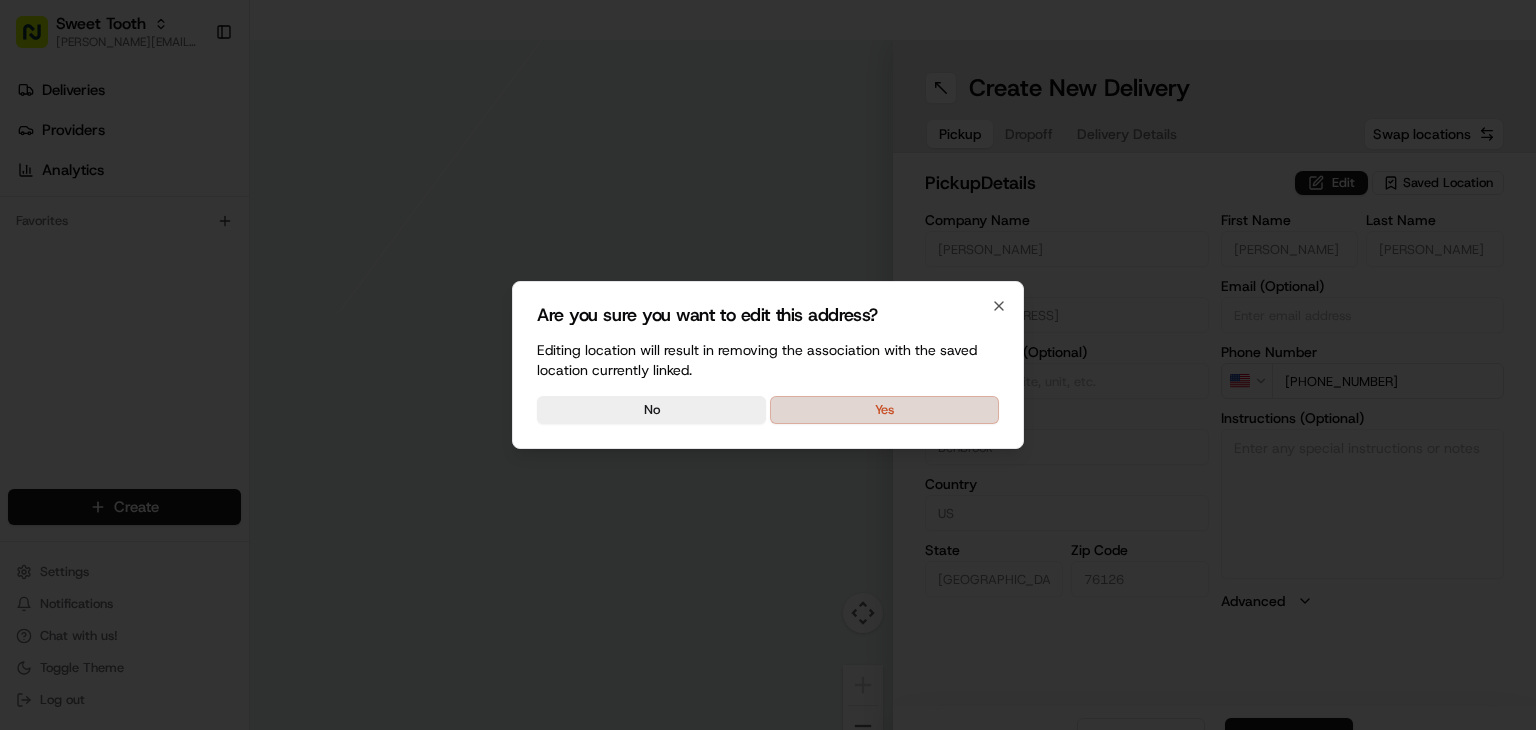 click on "Yes" at bounding box center (884, 410) 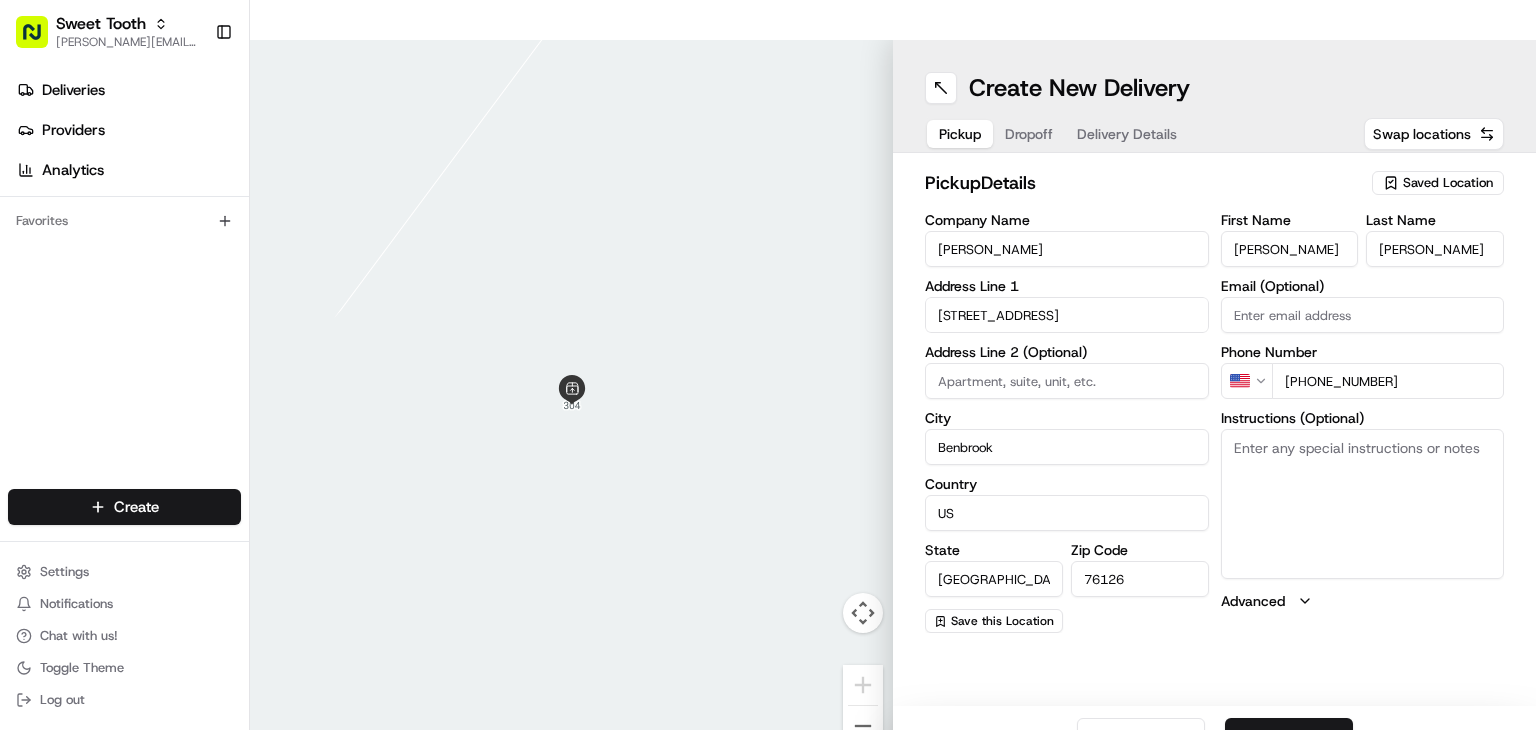 click on "Company Name" at bounding box center (1067, 220) 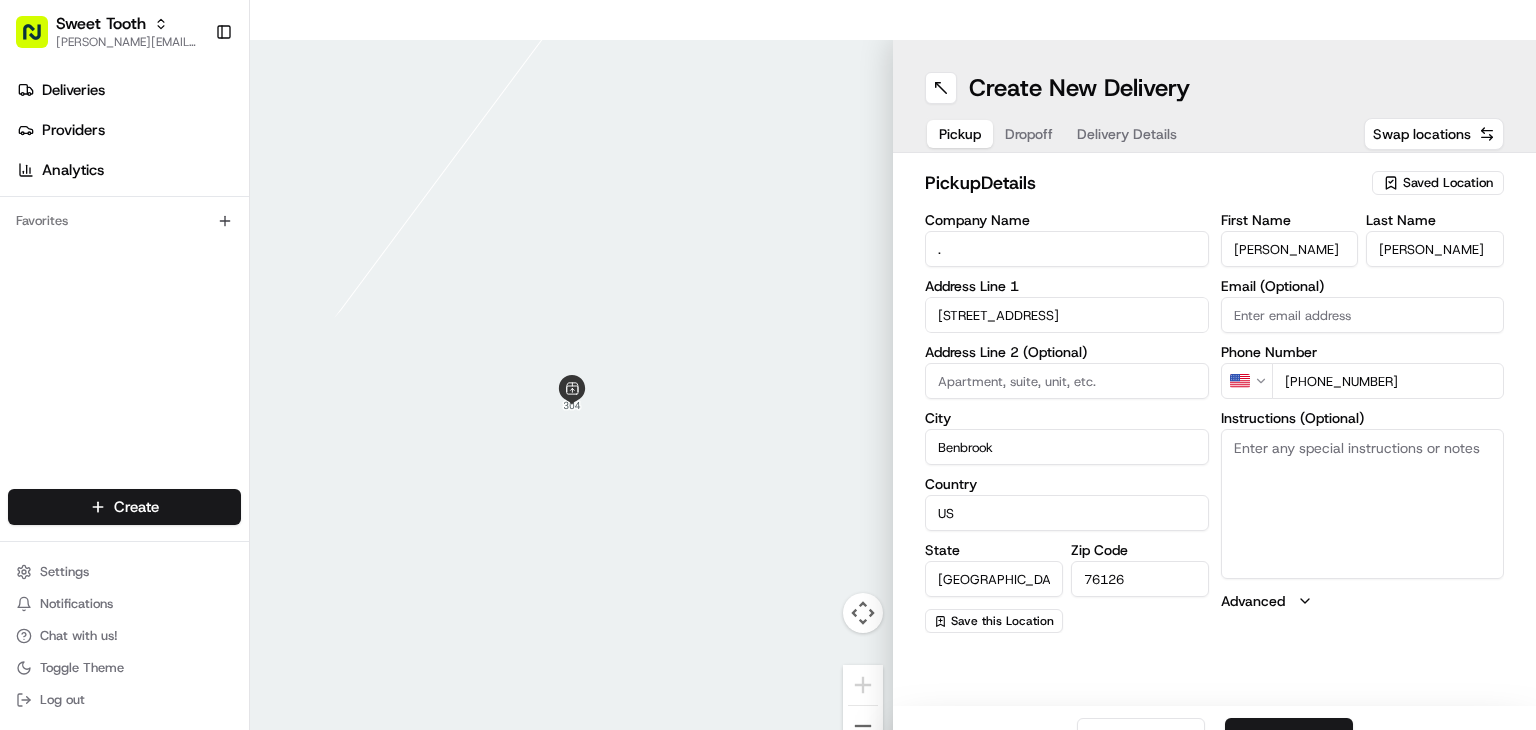 type on "." 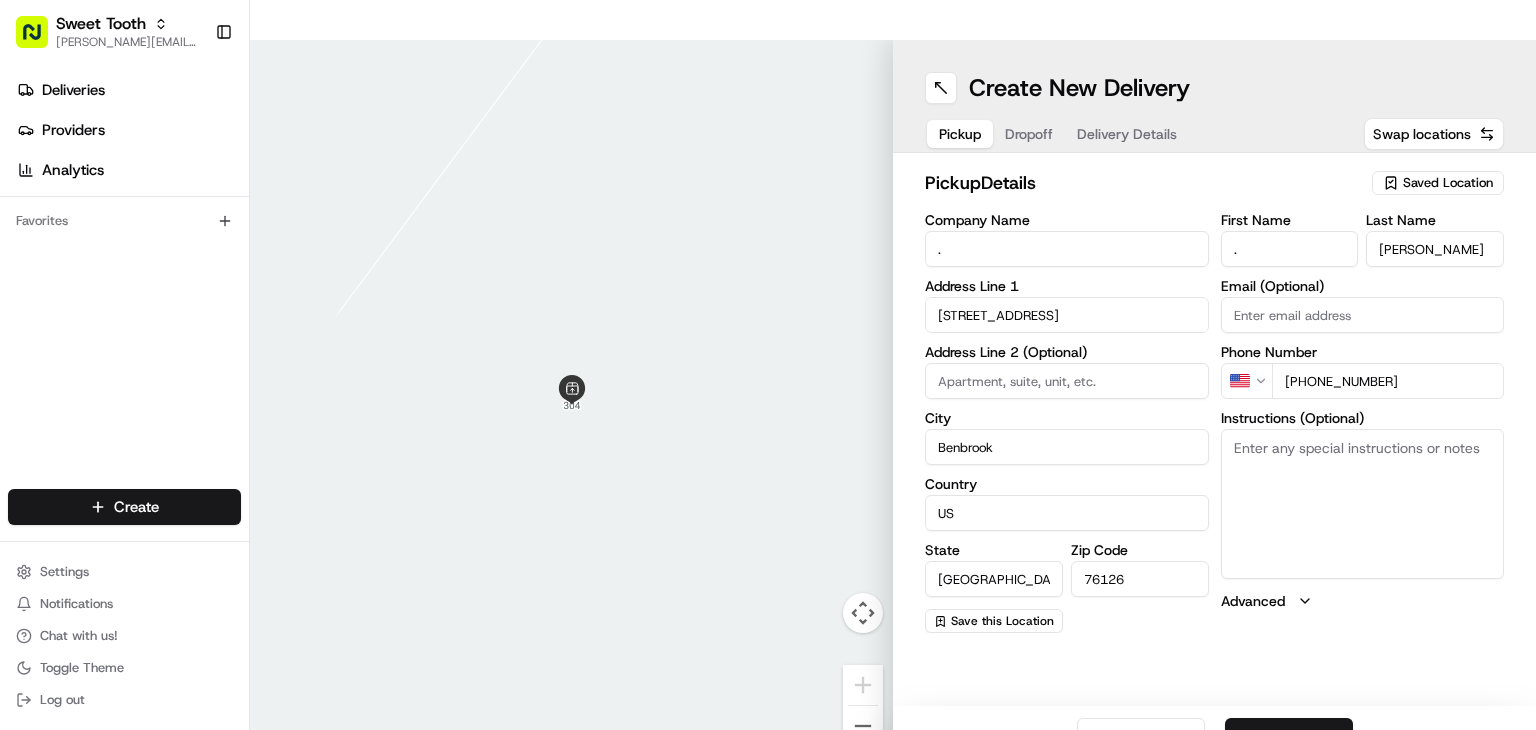 type on "." 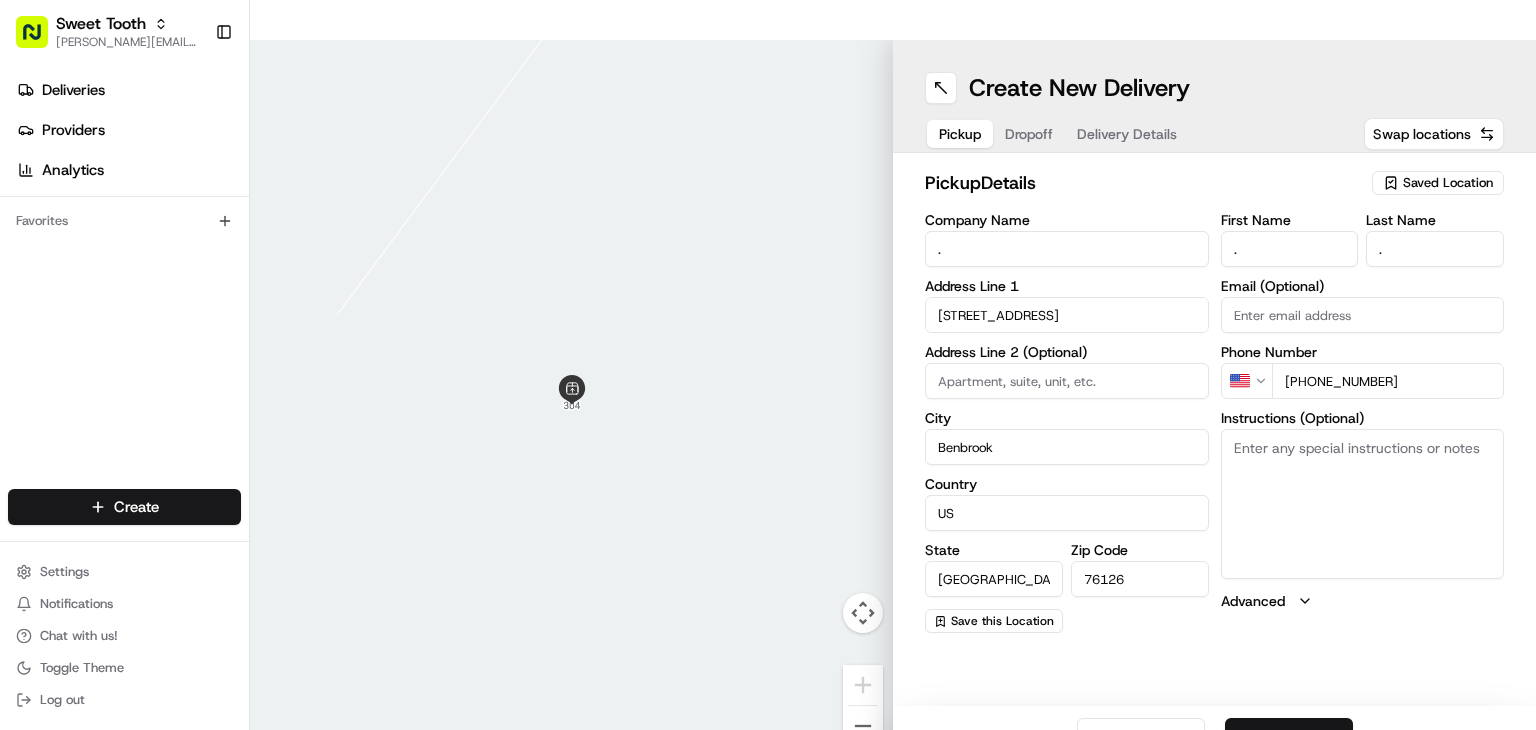 type on "." 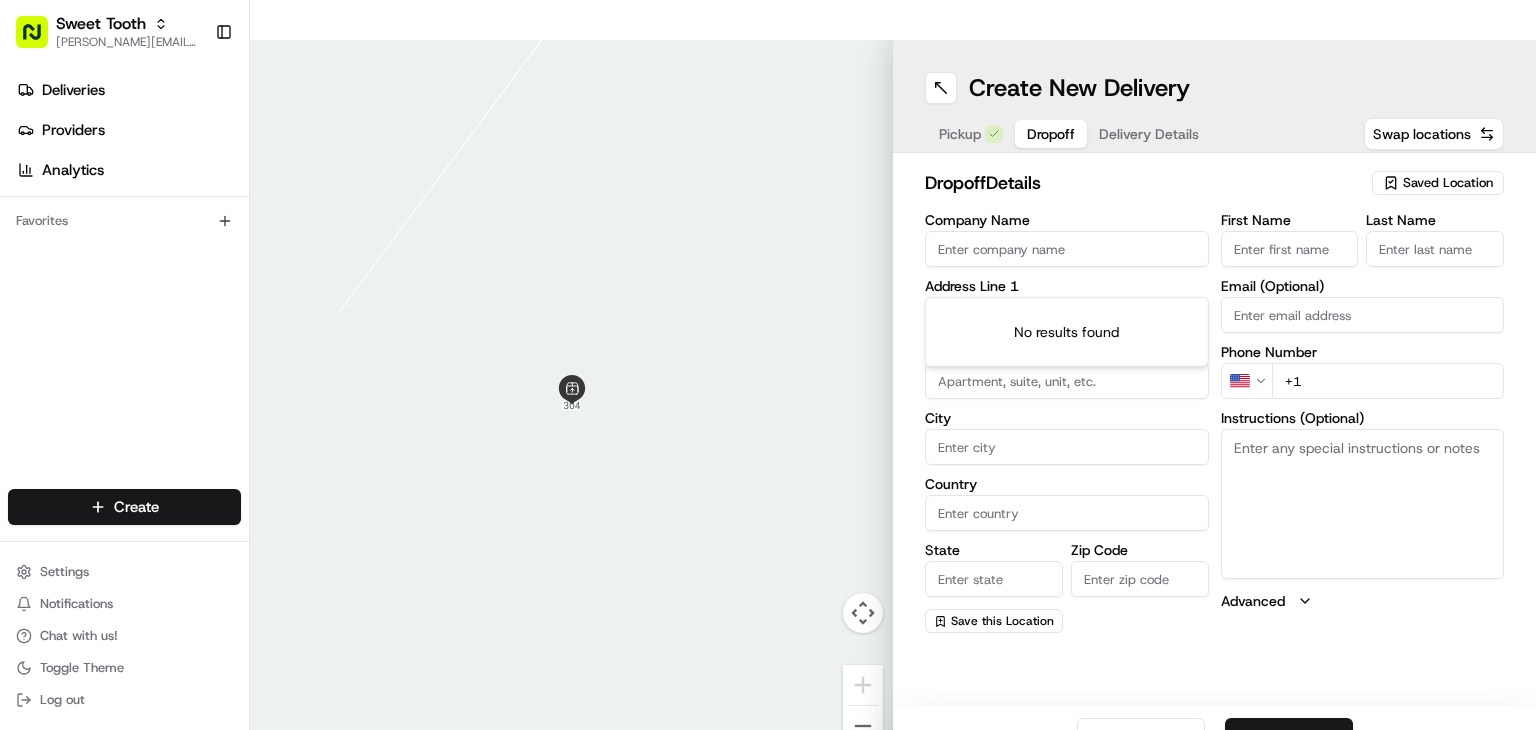 click at bounding box center [1067, 315] 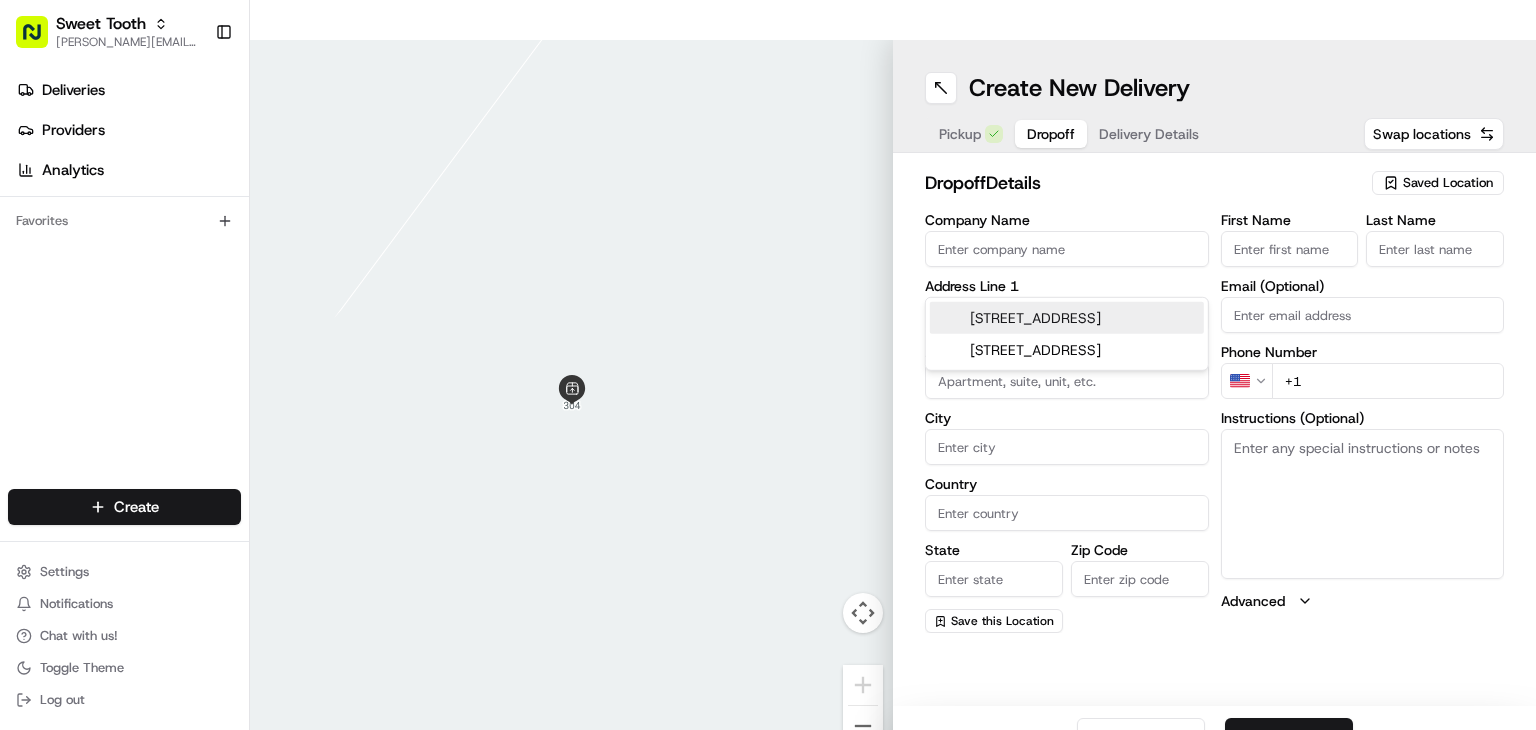 click on "[STREET_ADDRESS]" at bounding box center (1067, 318) 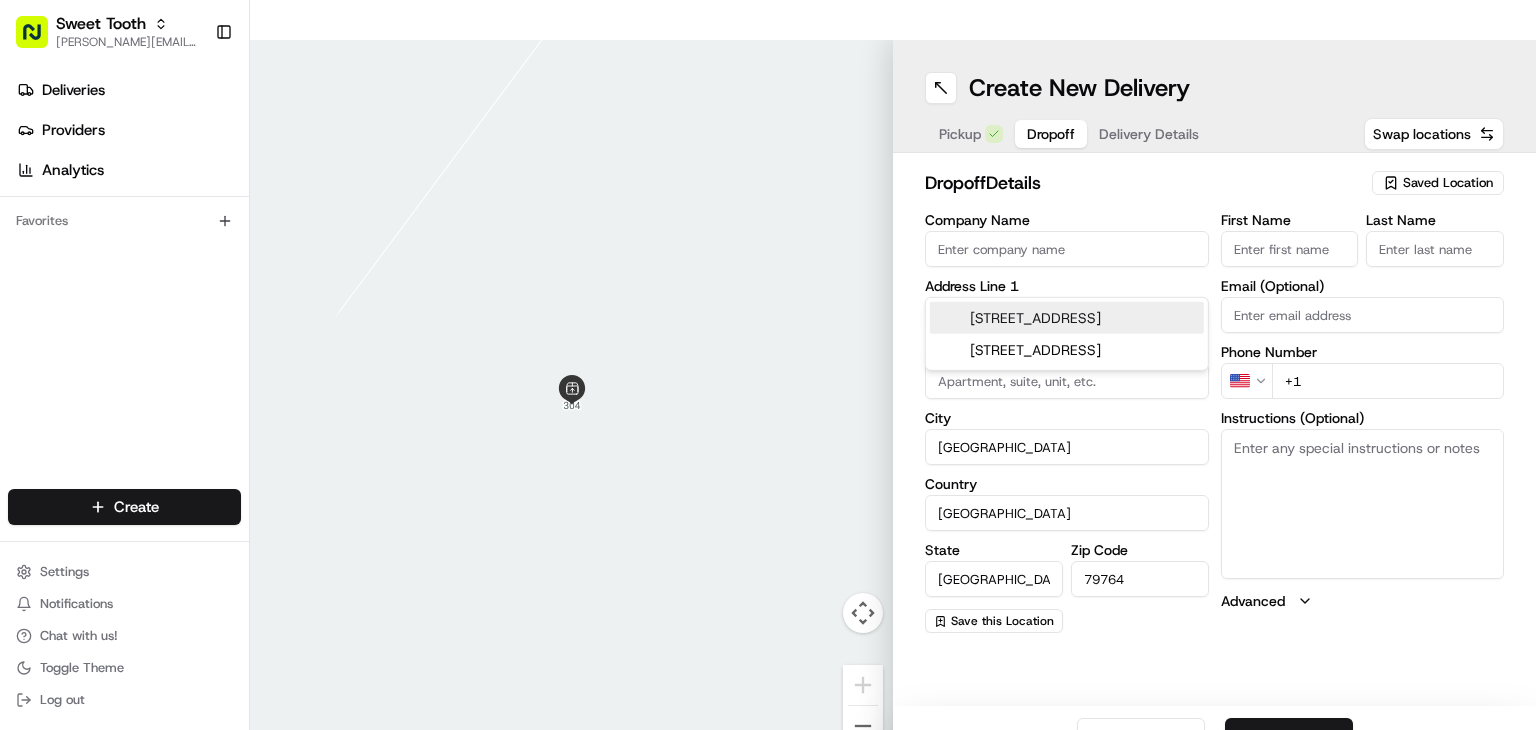 type on "[STREET_ADDRESS]" 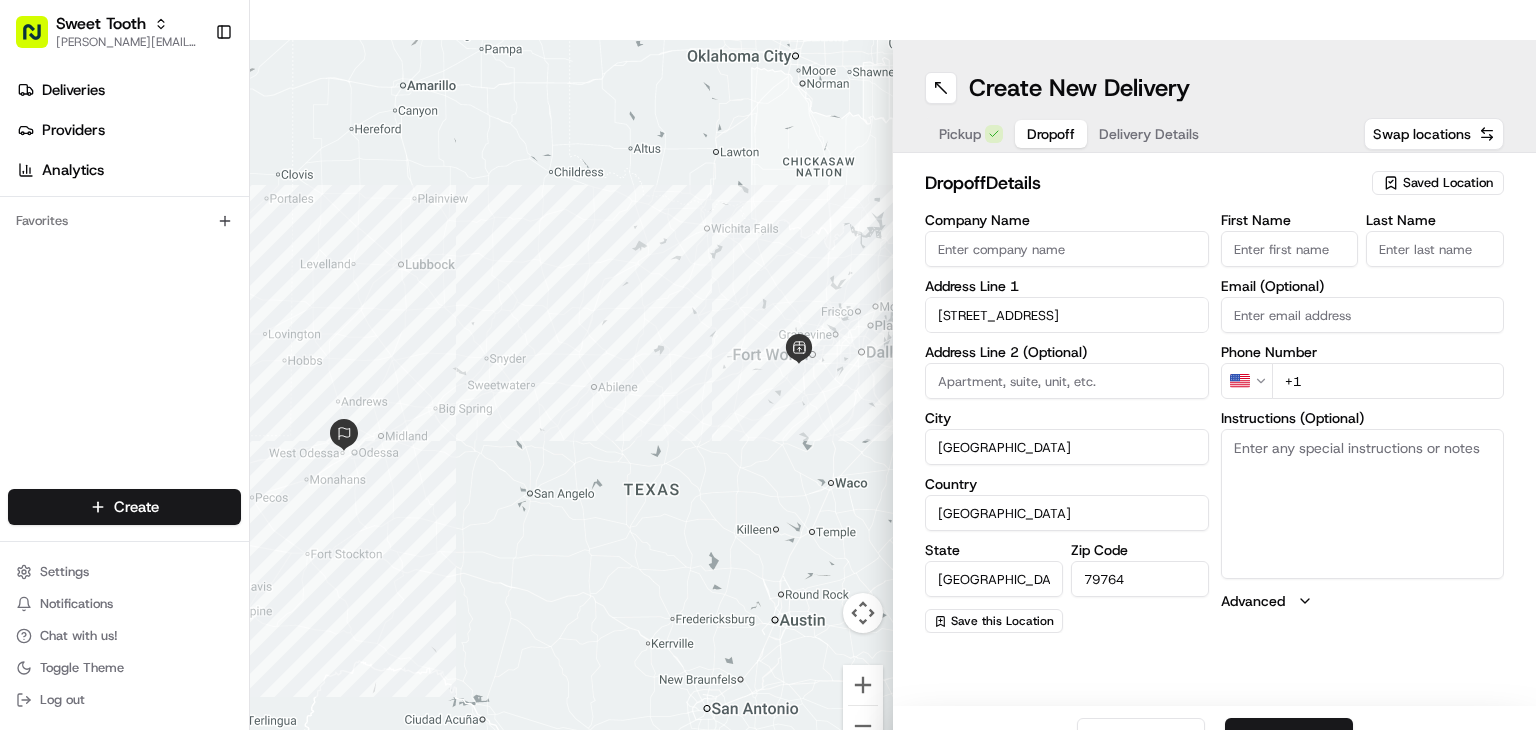 click on "First Name" at bounding box center [1290, 249] 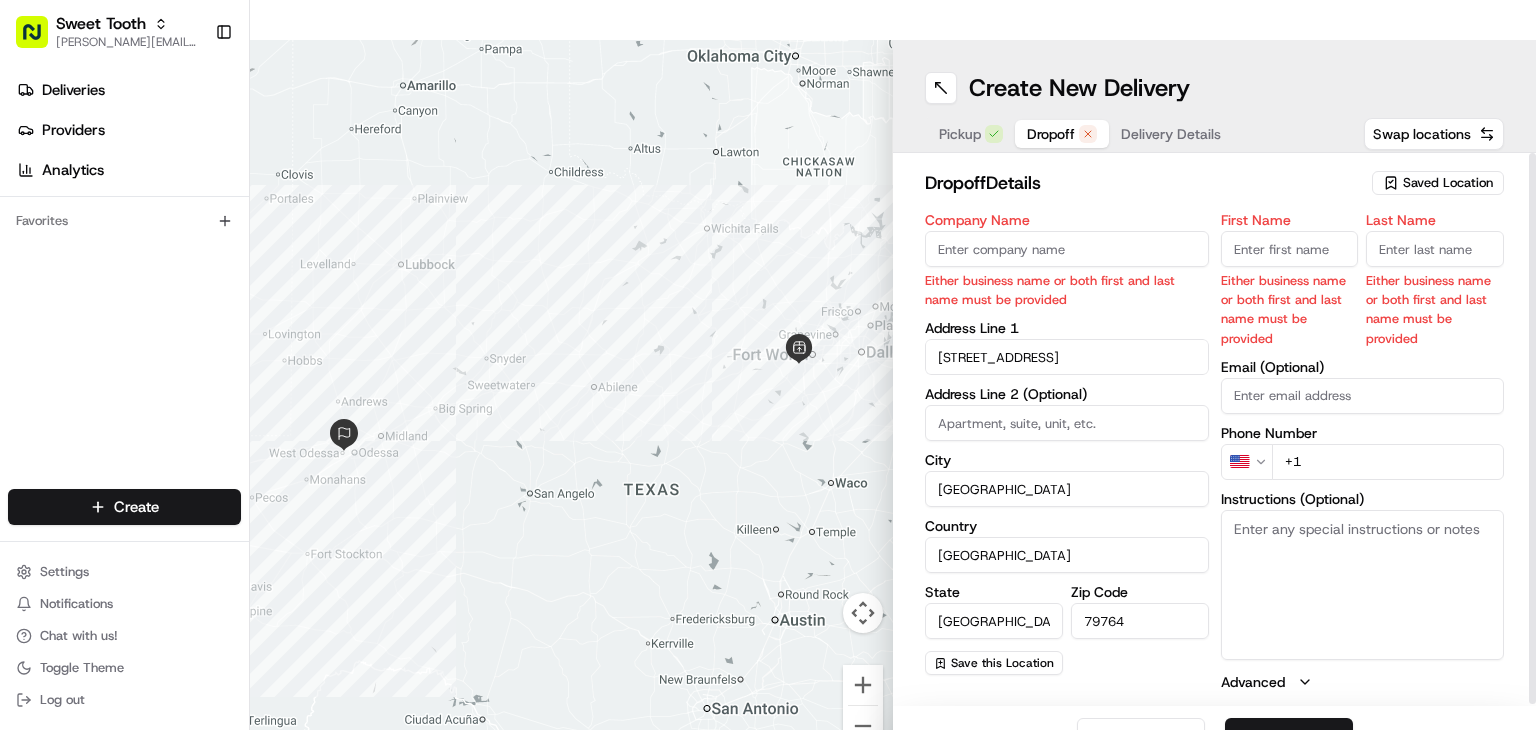 click on "First Name" at bounding box center (1290, 249) 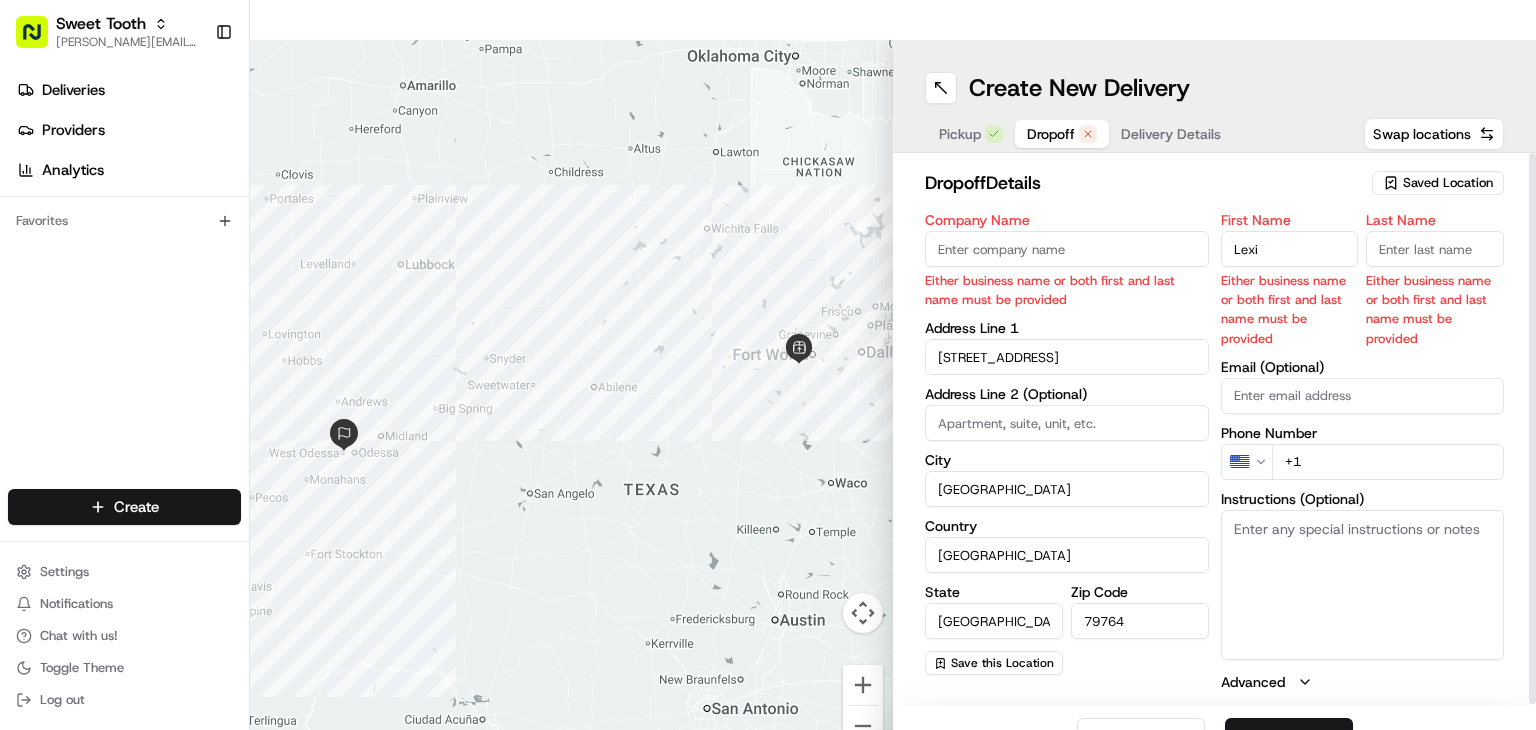type on "Lexi" 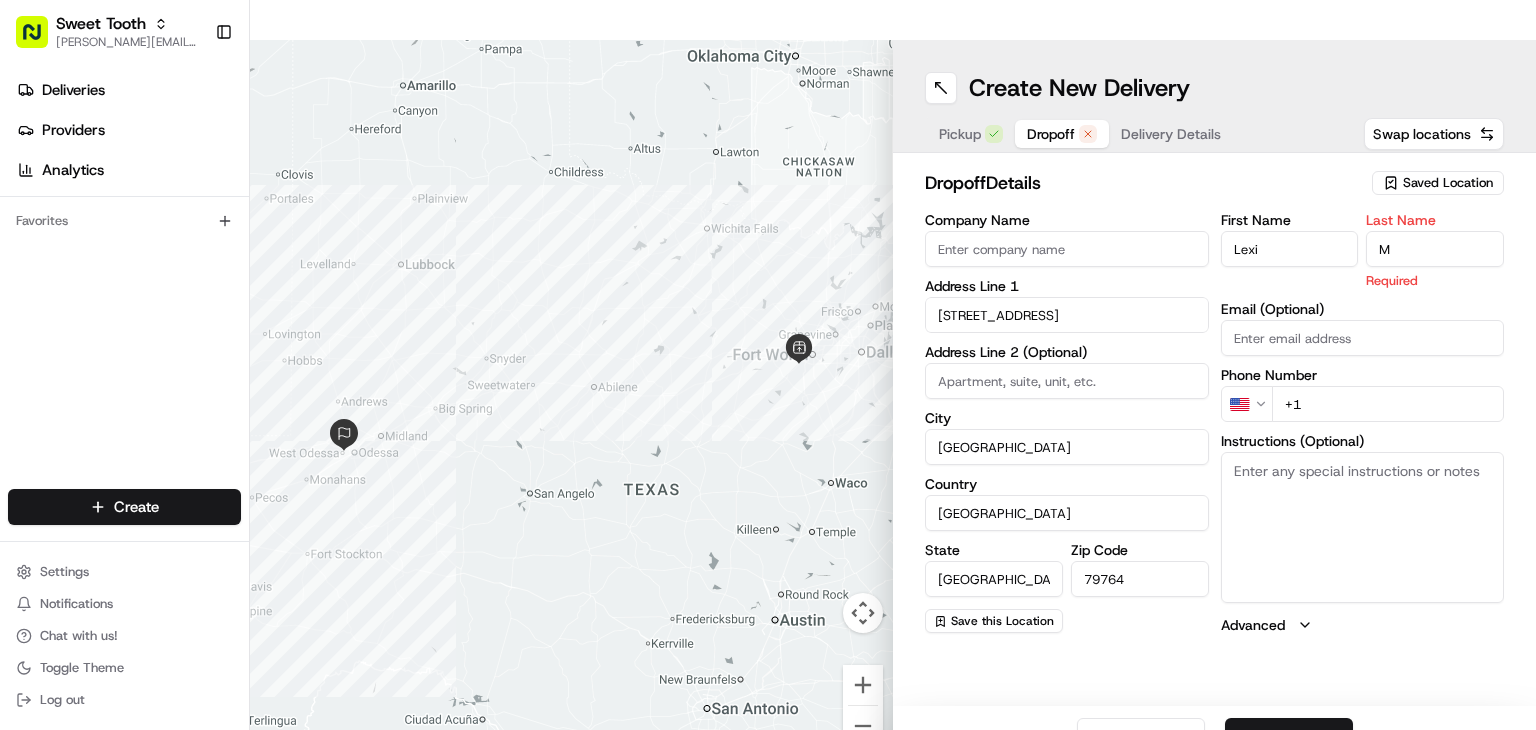 type on "M" 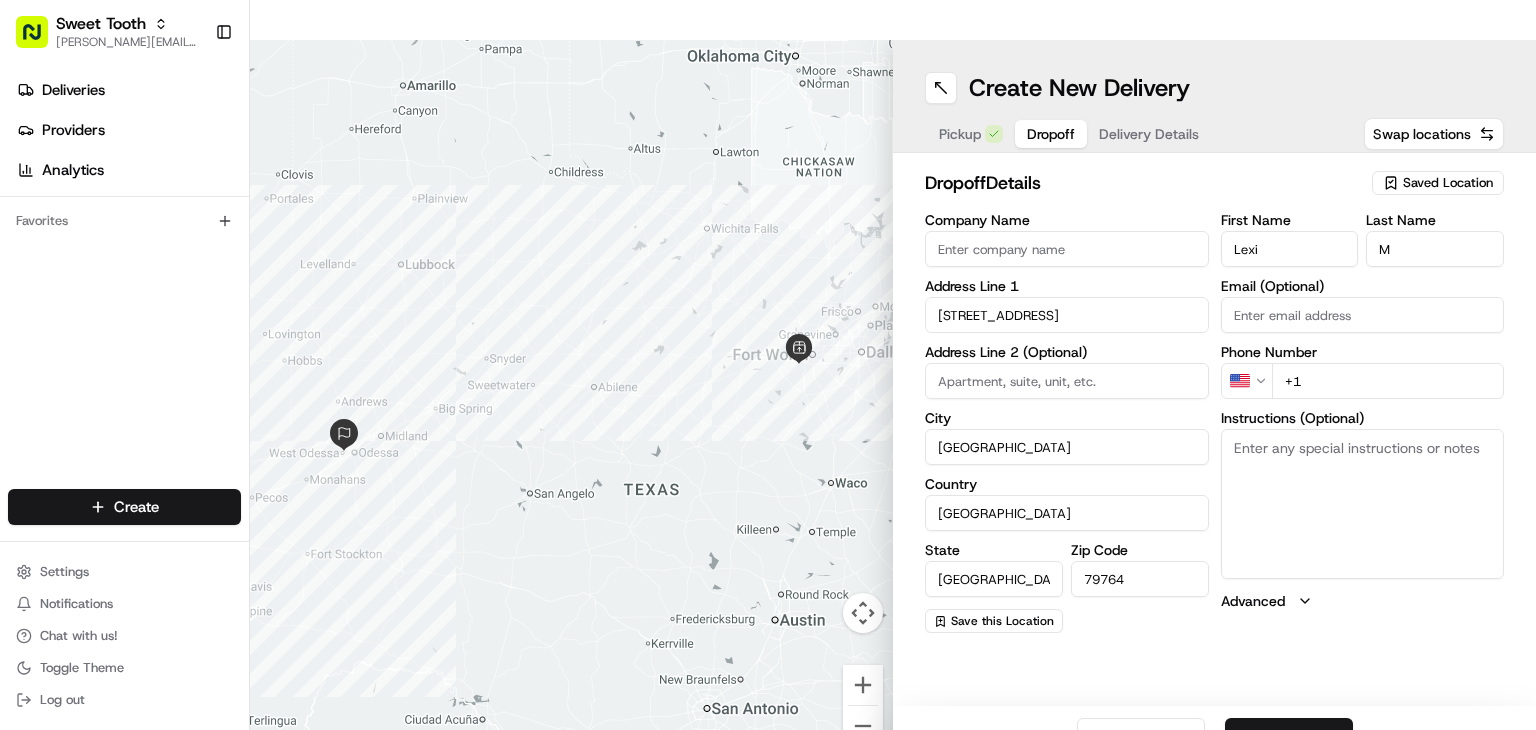 click on "+1" at bounding box center [1388, 381] 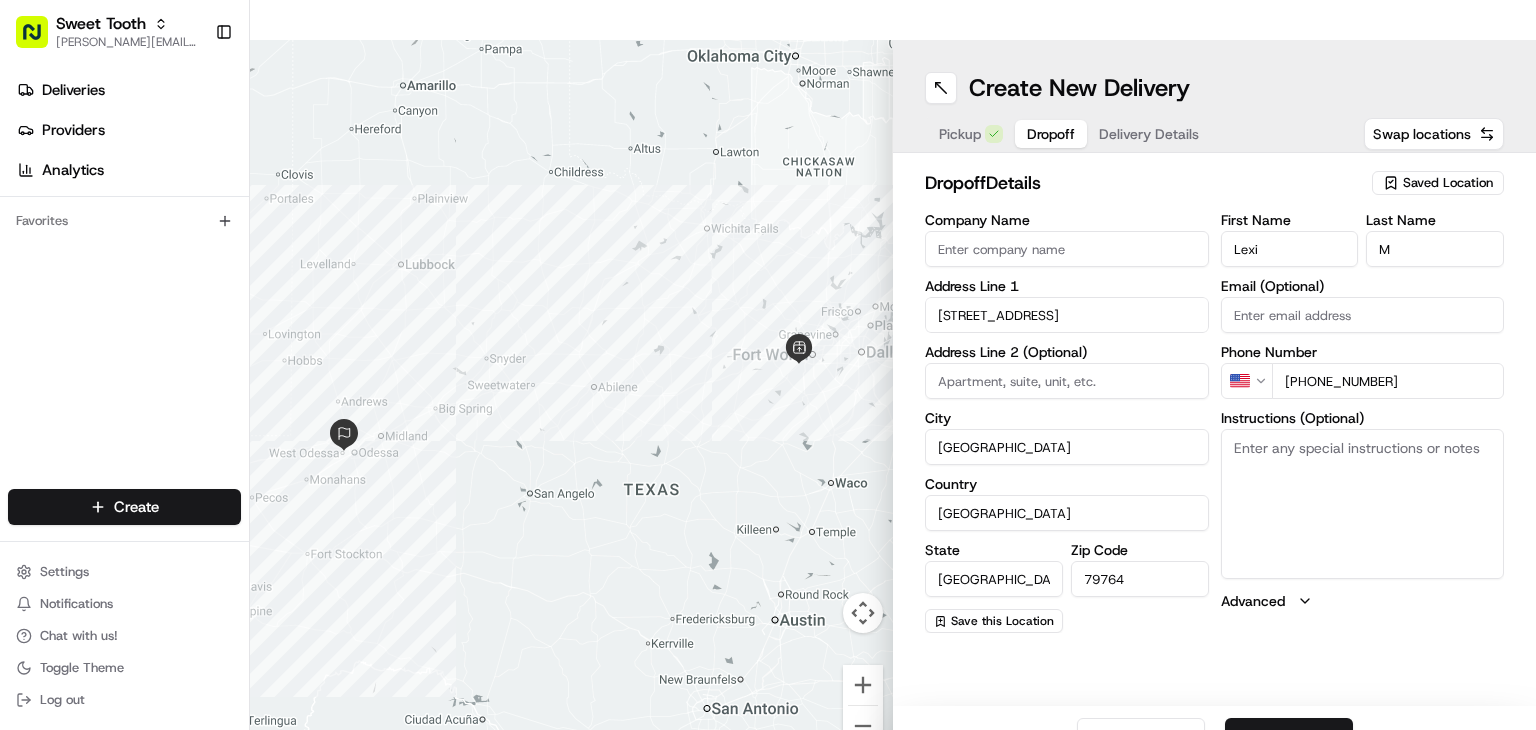 type on "[PHONE_NUMBER]" 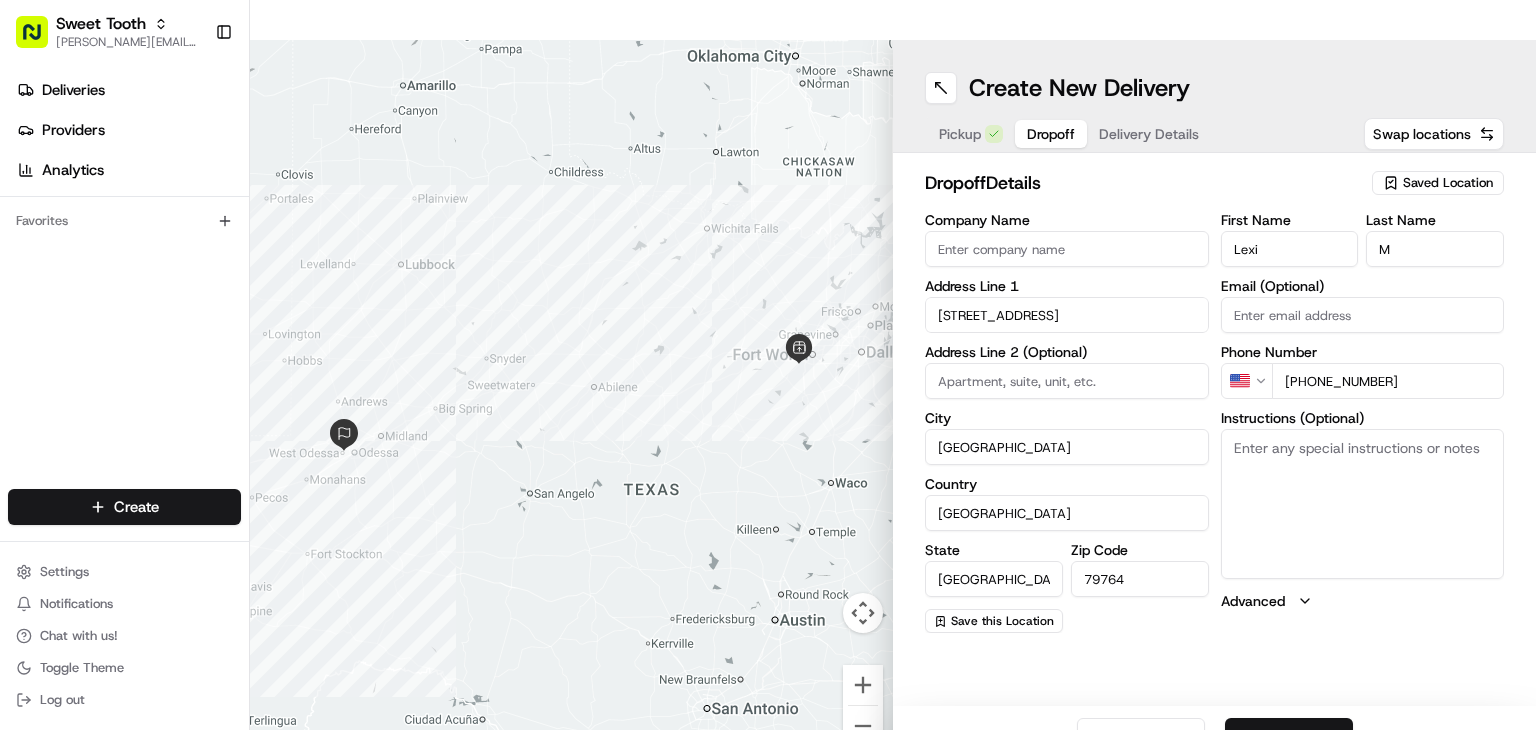 click on "Next" at bounding box center (1289, 738) 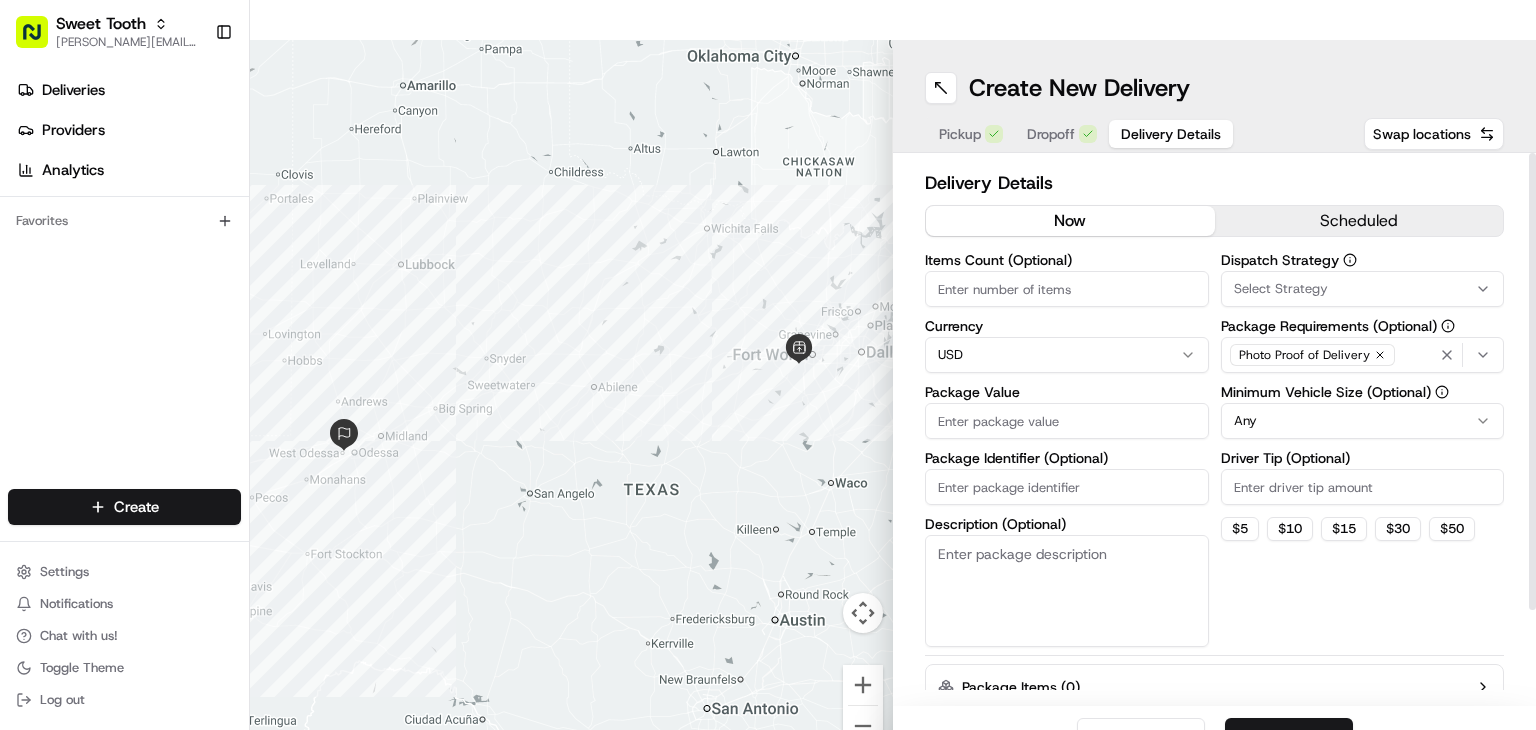 click on "Package Value" at bounding box center [1067, 421] 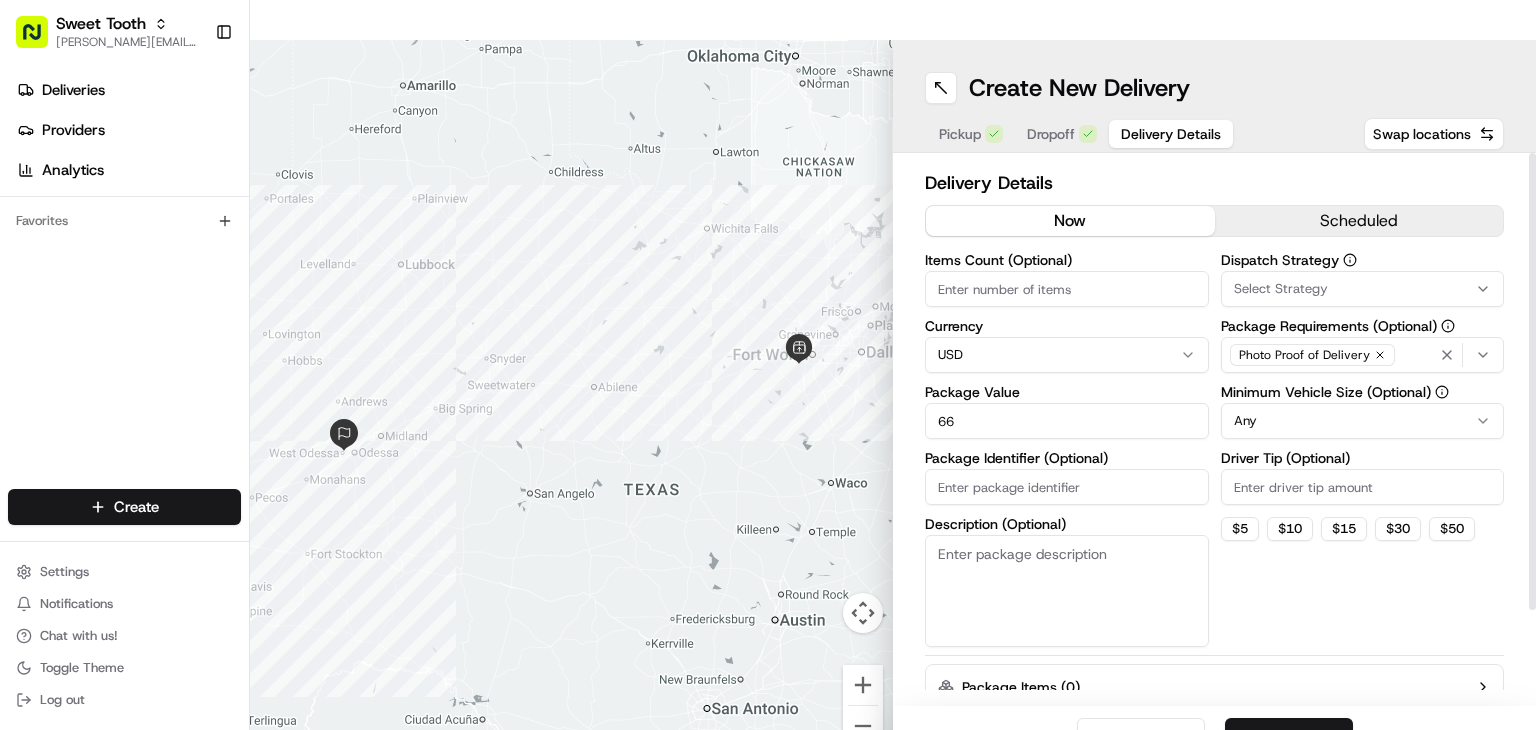 type on "66" 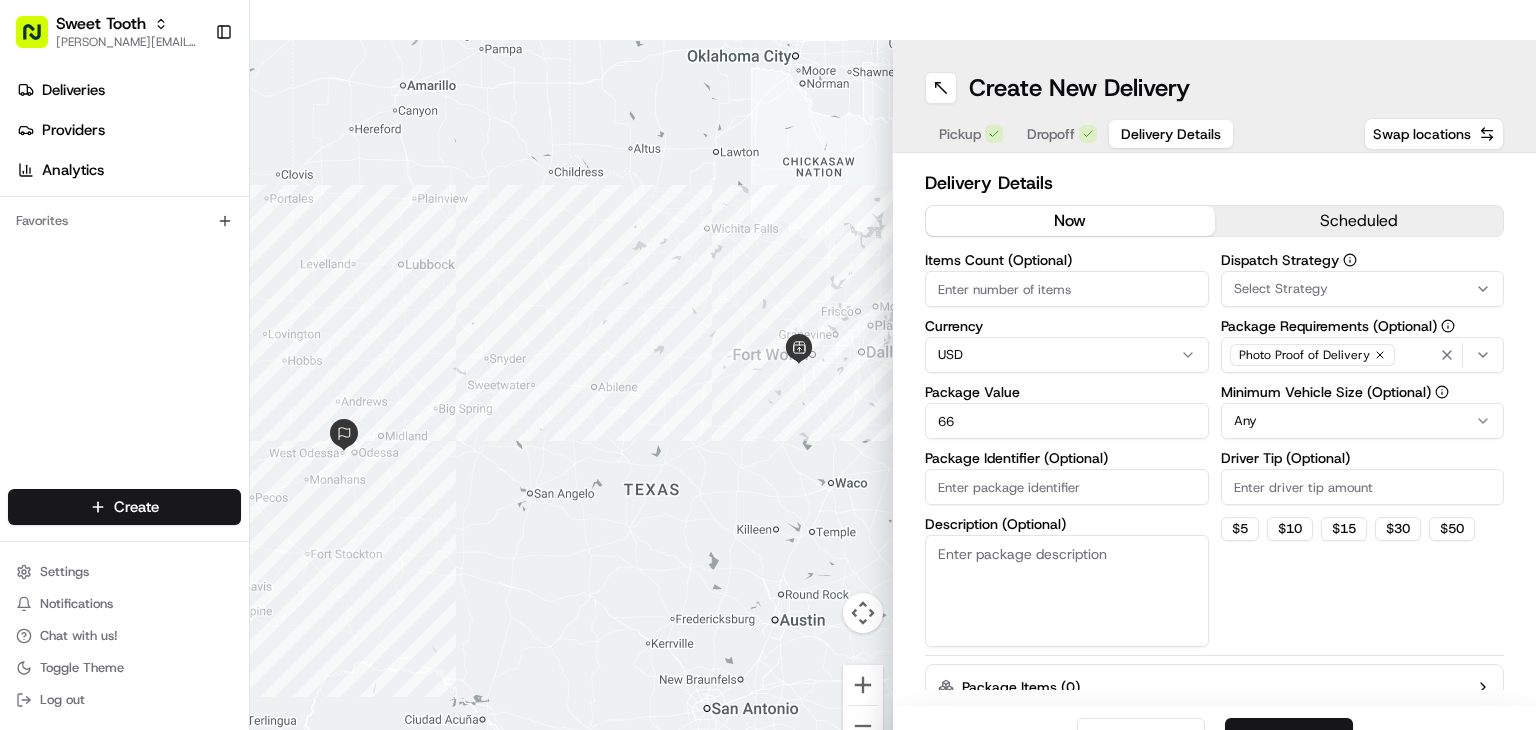 click on "Submit" at bounding box center [1289, 738] 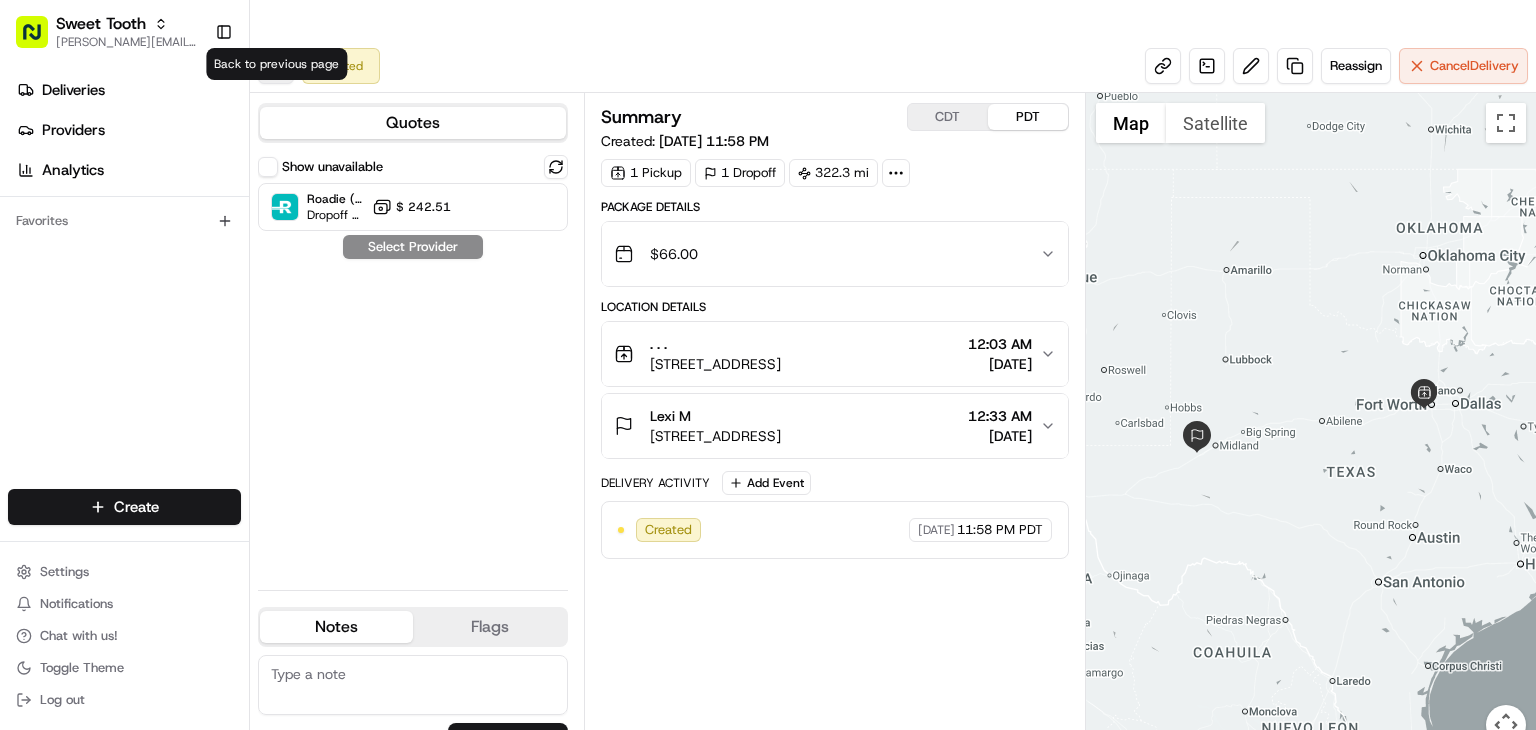 click at bounding box center [276, 66] 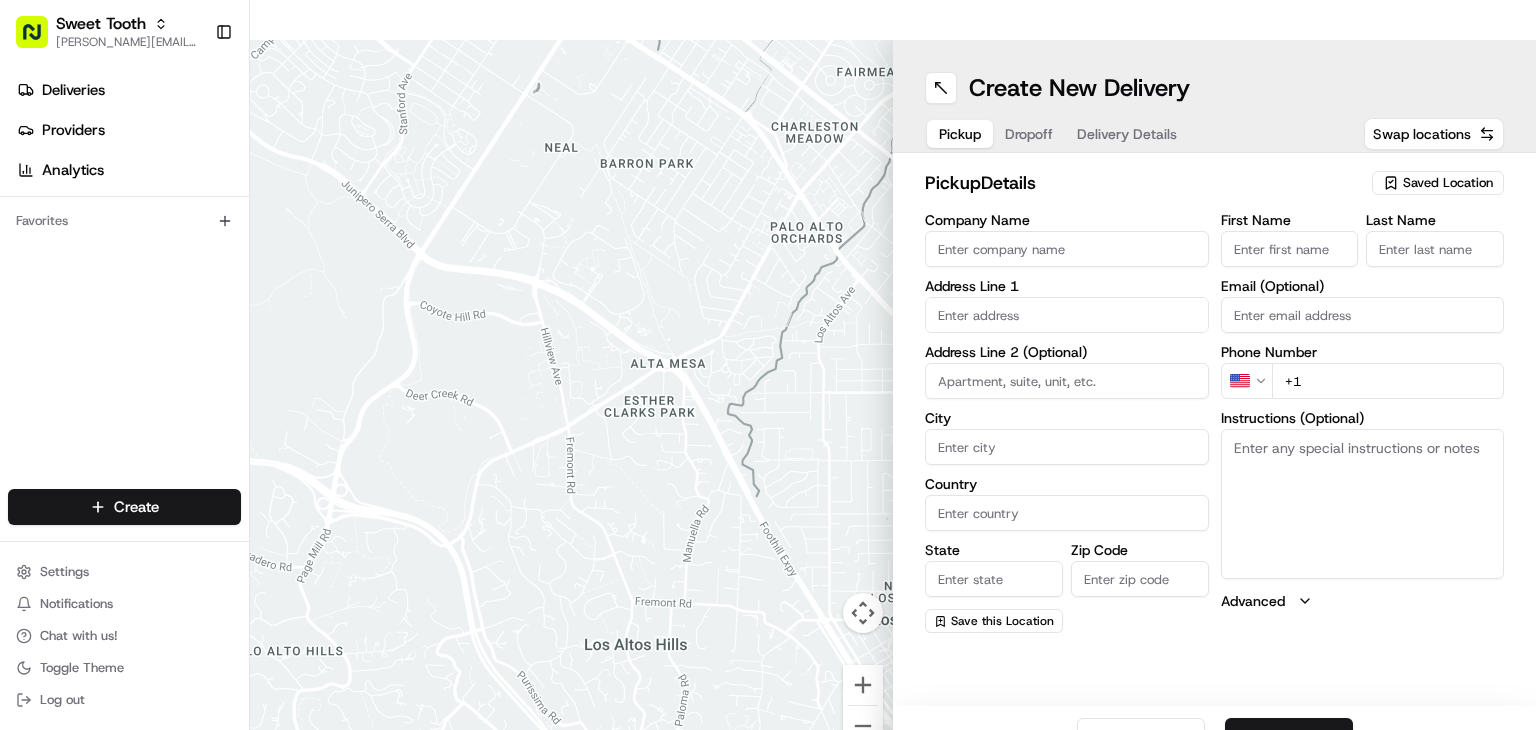 click on "Saved Location" at bounding box center (1448, 183) 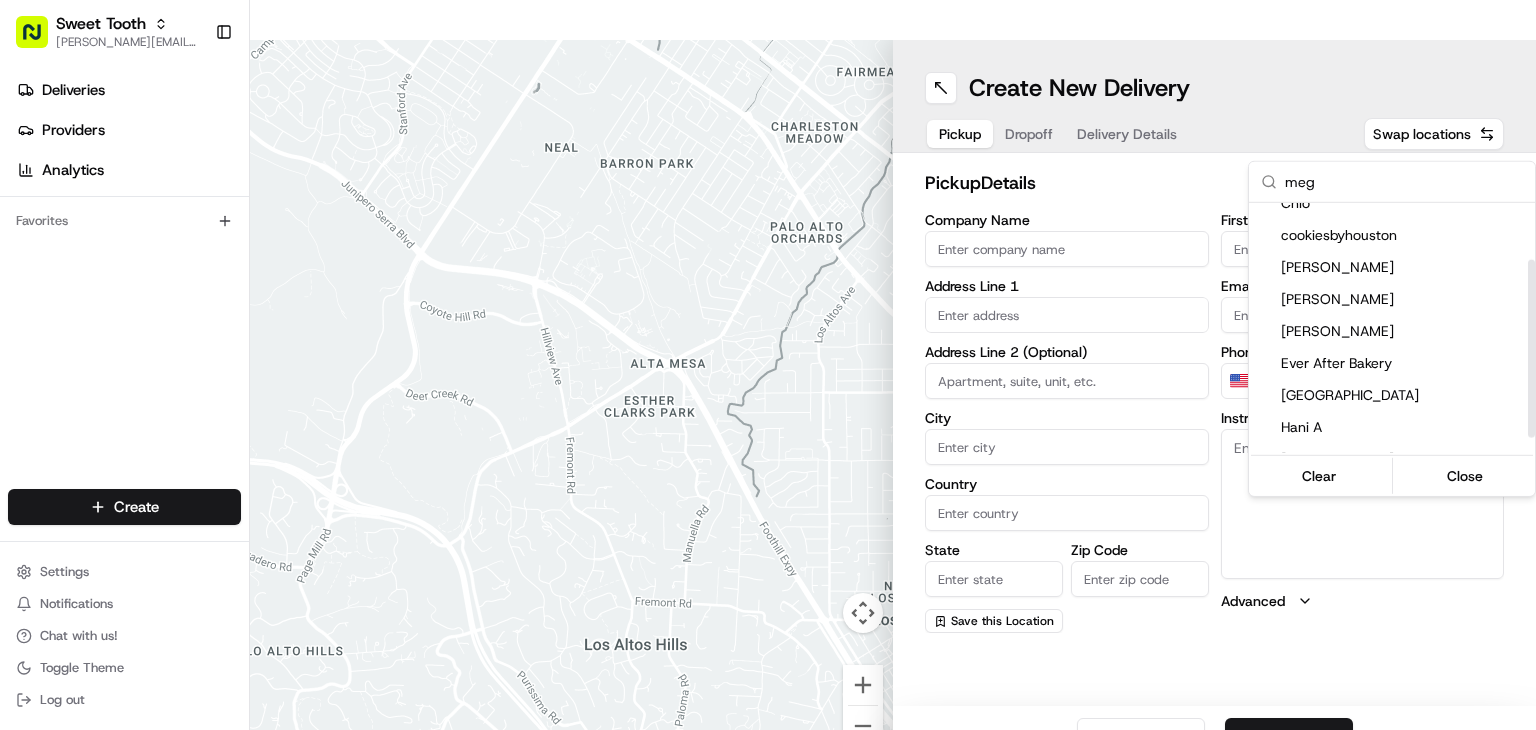 scroll, scrollTop: 0, scrollLeft: 0, axis: both 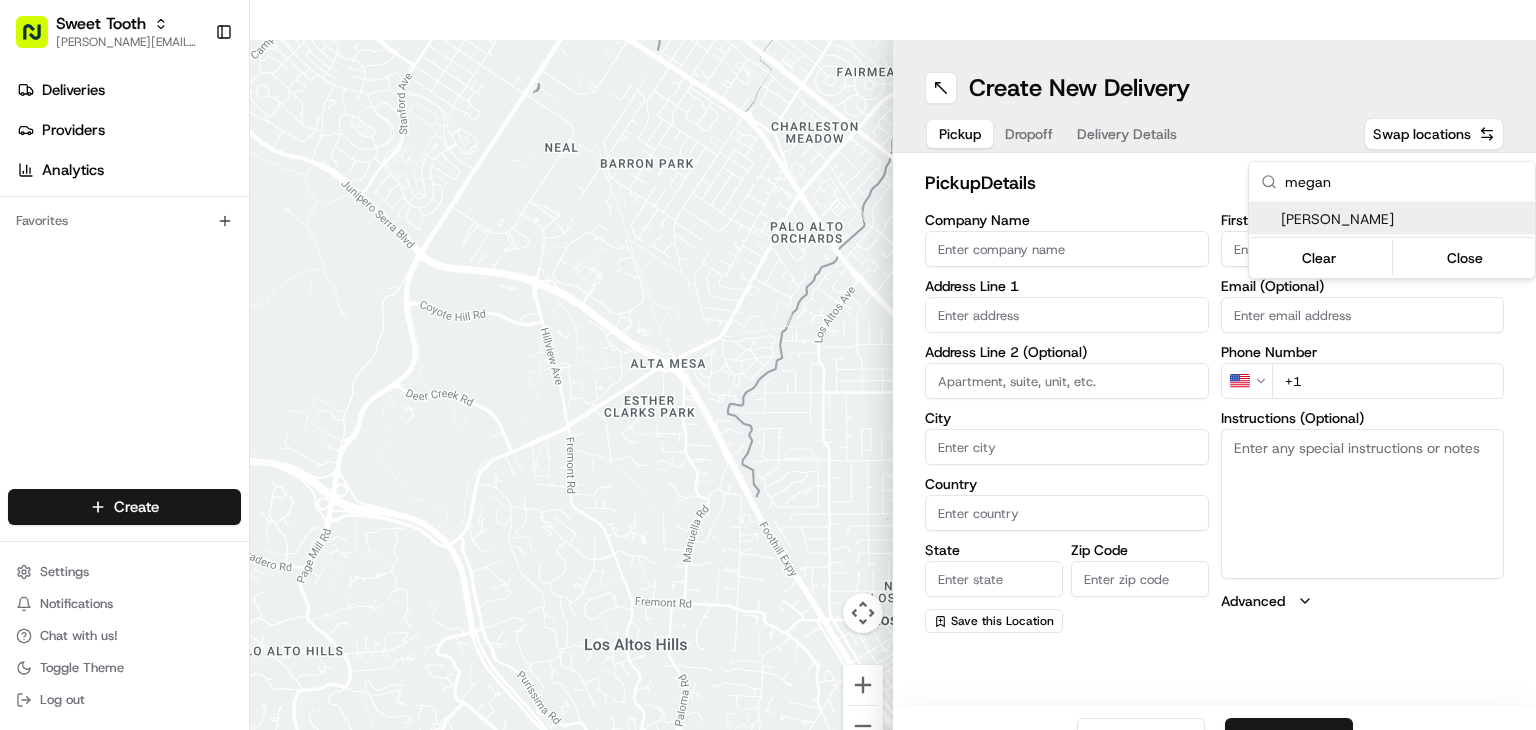 type on "megan" 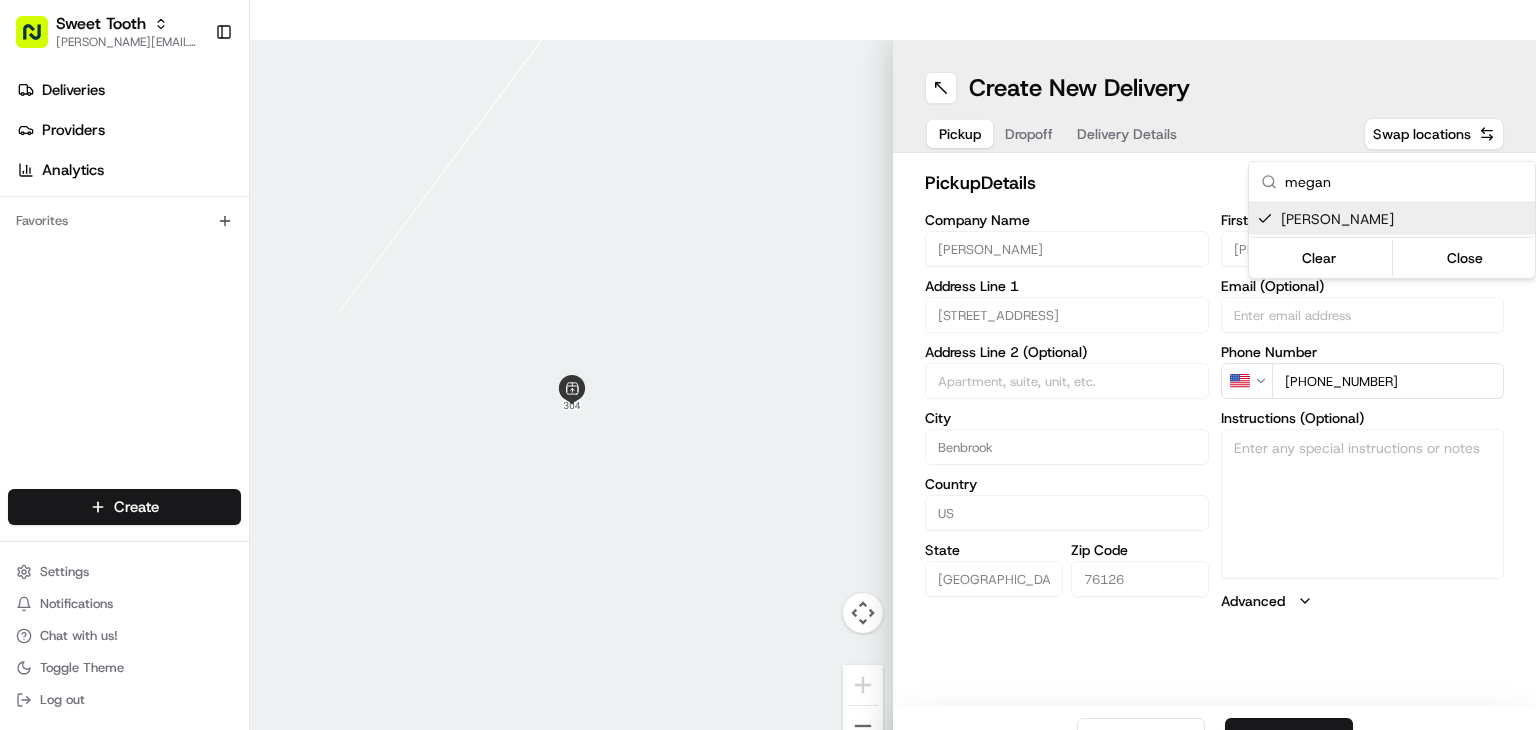 click on "Sweet Tooth [PERSON_NAME][EMAIL_ADDRESS][DOMAIN_NAME] Toggle Sidebar Deliveries Providers Analytics Favorites Main Menu Members & Organization Organization Users Roles Preferences Customization Tracking Orchestration Automations Dispatch Strategy Locations Pickup Locations Dropoff Locations Billing Billing Refund Requests Integrations Notification Triggers Webhooks API Keys Request Logs Create Settings Notifications Chat with us! Toggle Theme Log out ← Move left → Move right ↑ Move up ↓ Move down + Zoom in - Zoom out Home Jump left by 75% End Jump right by 75% Page Up Jump up by 75% Page Down Jump down by 75% Keyboard shortcuts Map Data Map data ©2025 Map data ©2025 2 m  Click to toggle between metric and imperial units Terms Report a map error Create New Delivery Pickup Dropoff Delivery Details Swap locations pickup  Details  Edit Saved Location Company Name [PERSON_NAME] Address Line 1 [STREET_ADDRESS] Address Line 2 (Optional) [GEOGRAPHIC_DATA] [US_STATE] Zip Code 76126 First Name [PERSON_NAME]" at bounding box center [768, 365] 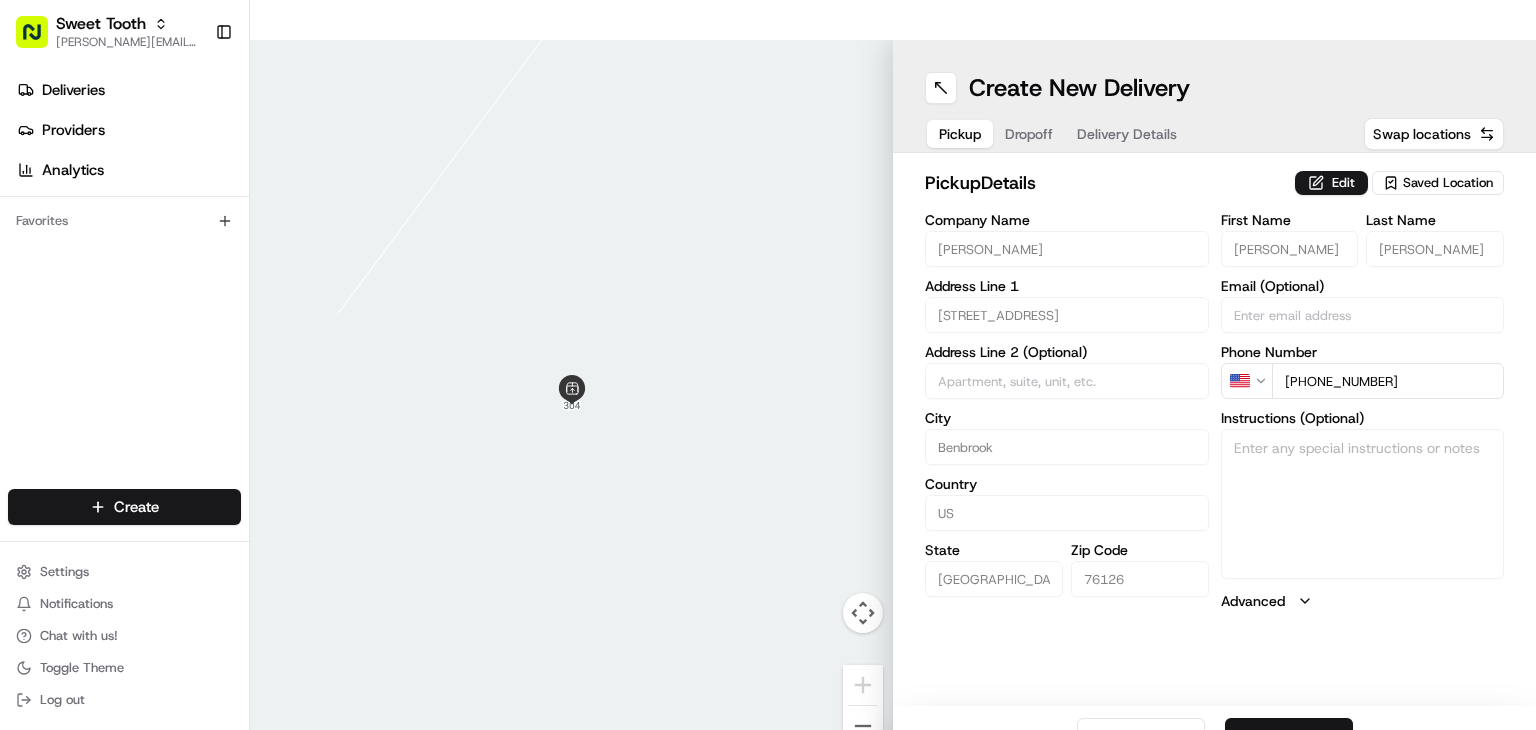 click on "Next" at bounding box center [1289, 738] 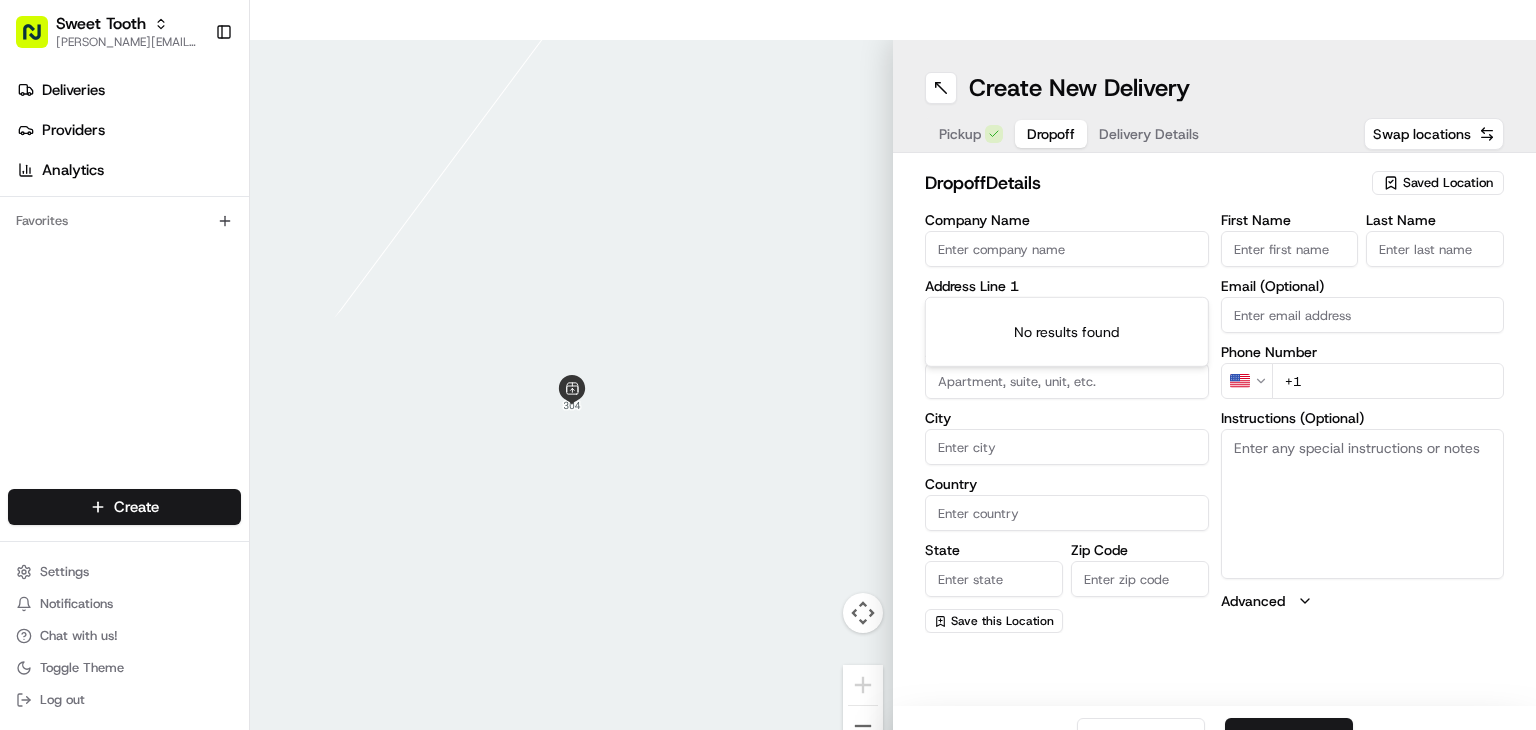 click at bounding box center (1067, 315) 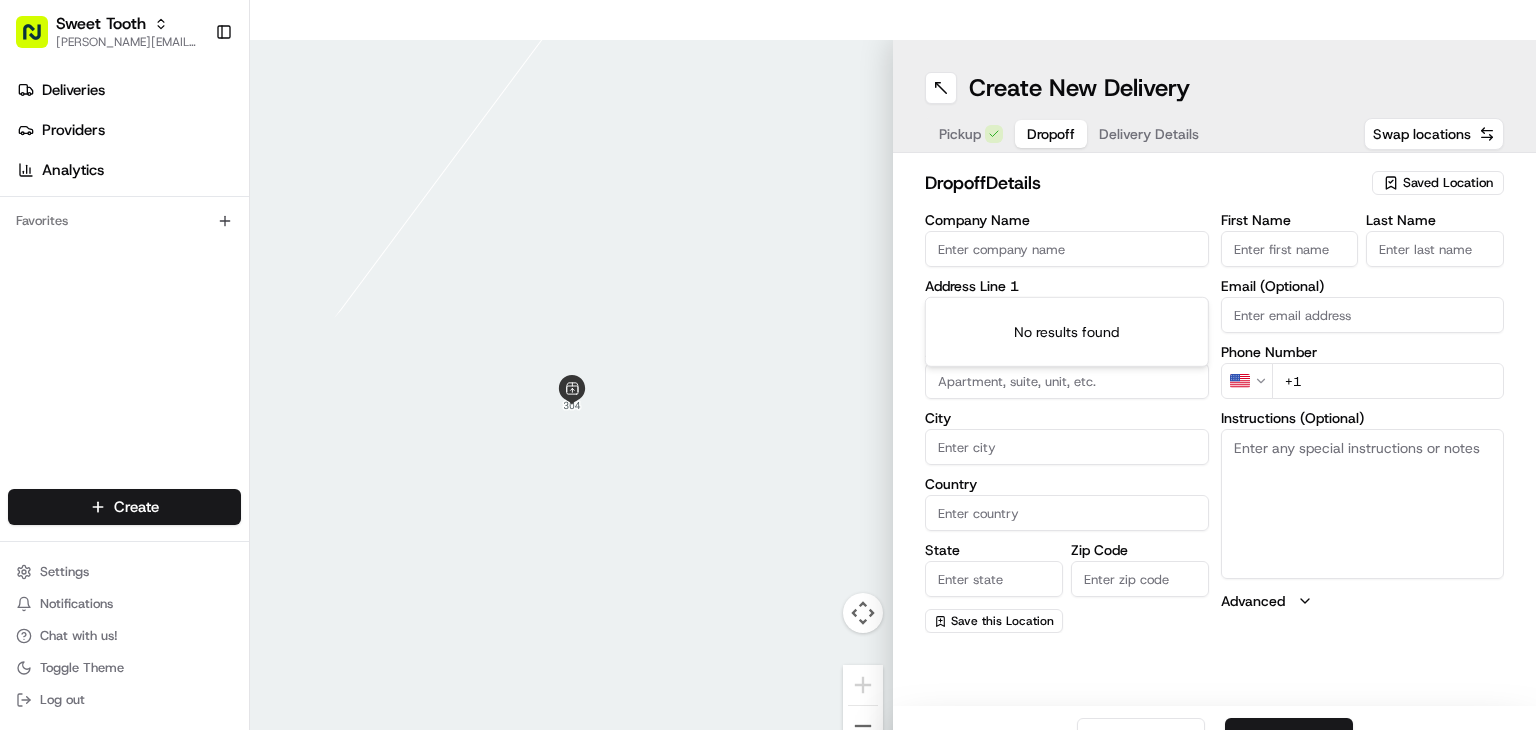 paste on "1807 Temperance Wy" 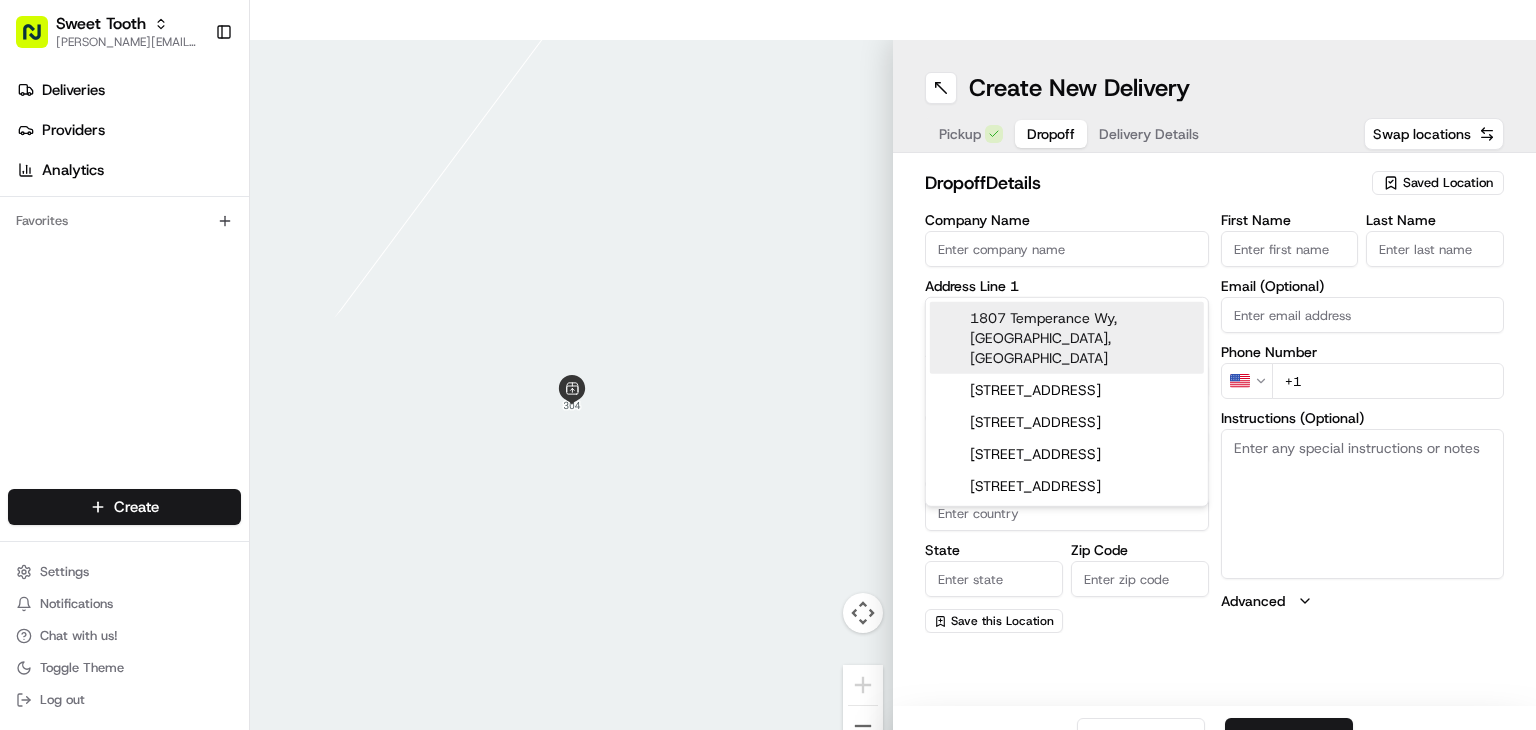 click on "1807 Temperance Wy, [GEOGRAPHIC_DATA], [GEOGRAPHIC_DATA]" at bounding box center (1067, 338) 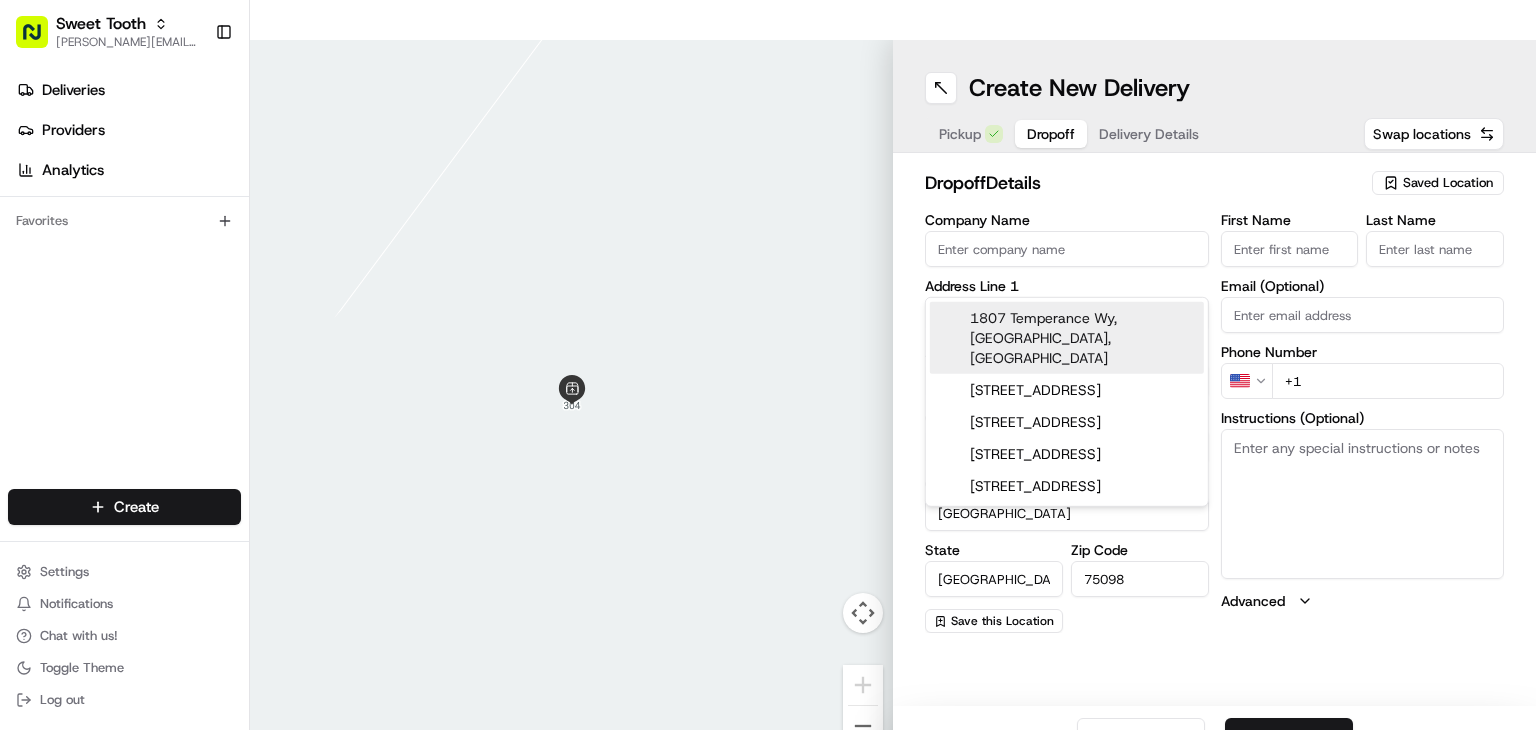 type on "1807 Temperance Way" 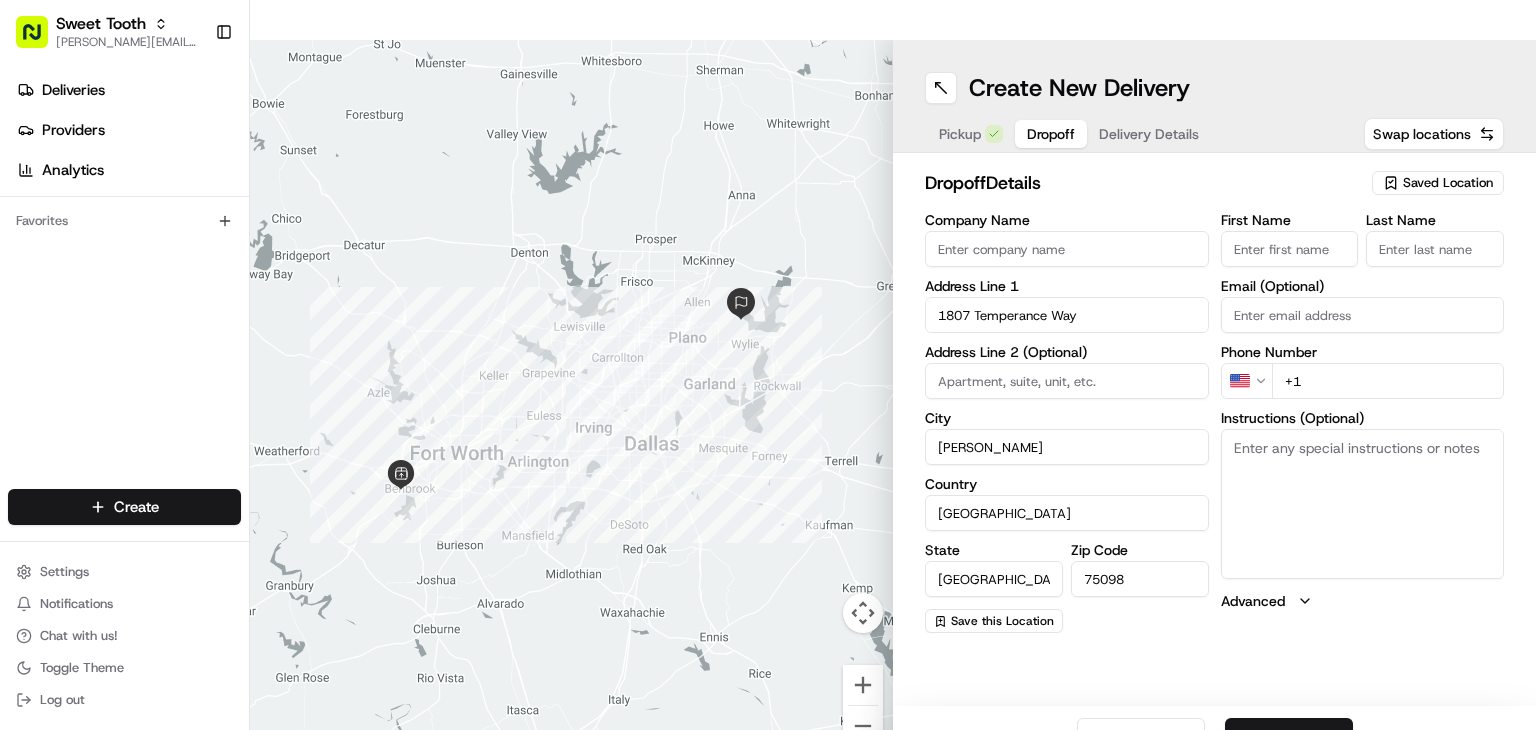 click on "First Name" at bounding box center [1290, 249] 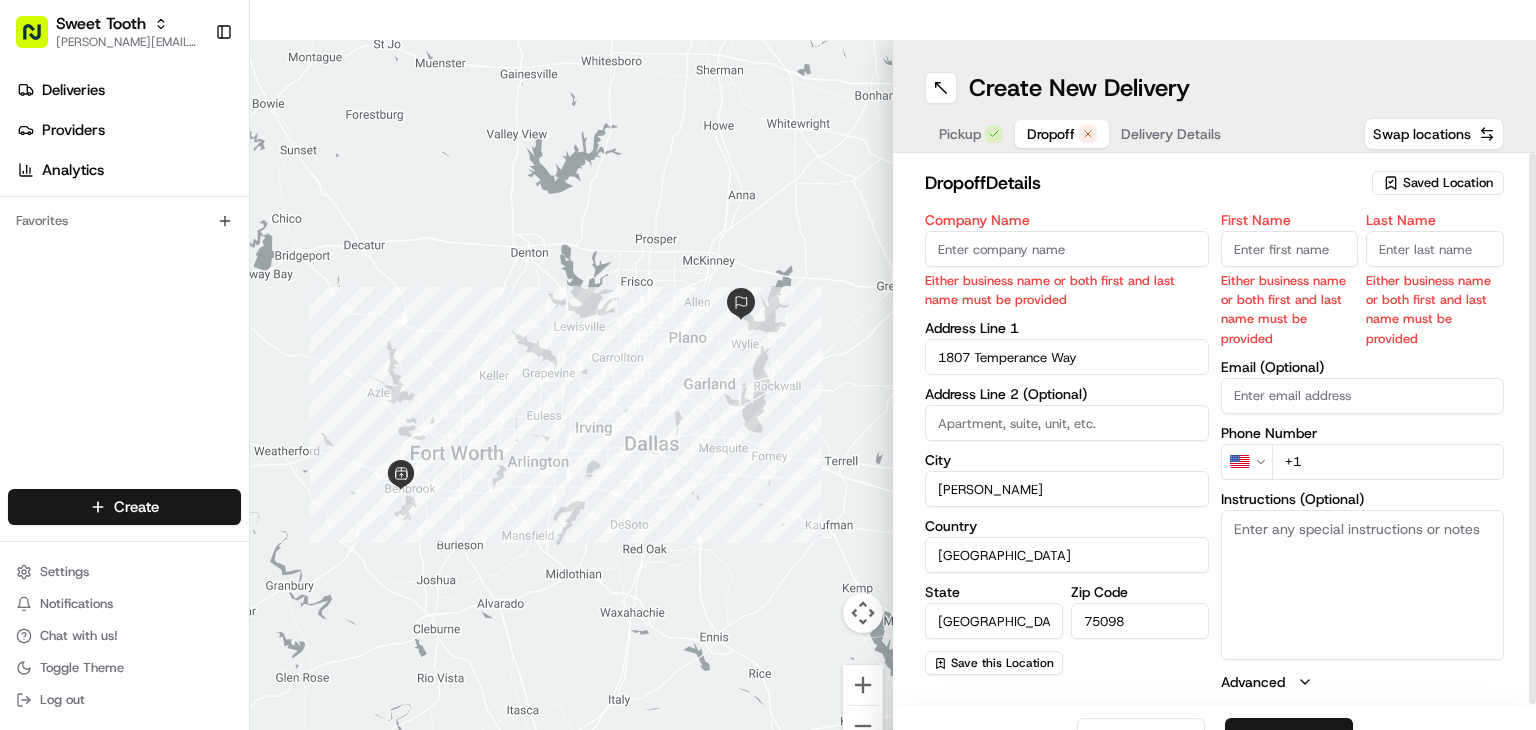 paste on "[PERSON_NAME]" 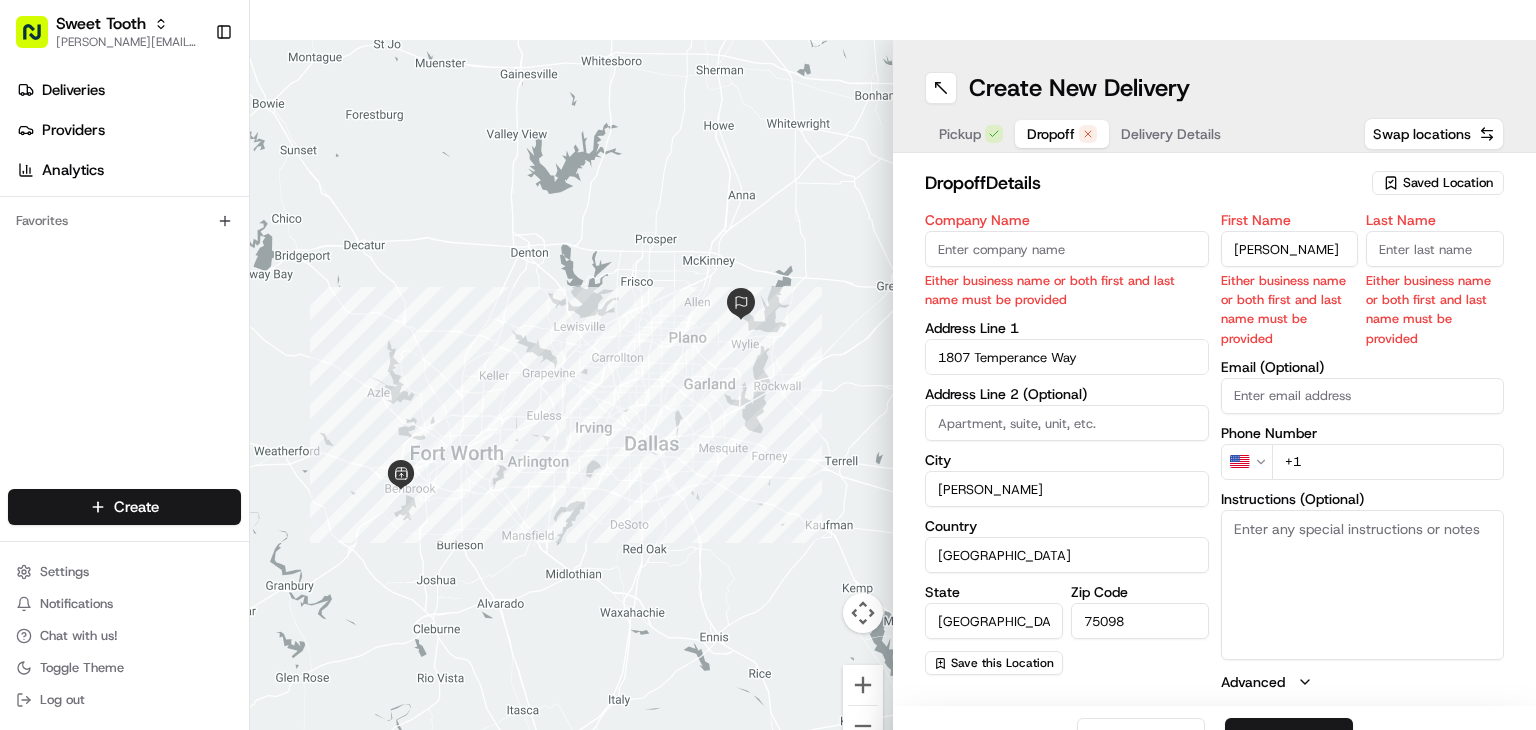 type on "[PERSON_NAME]" 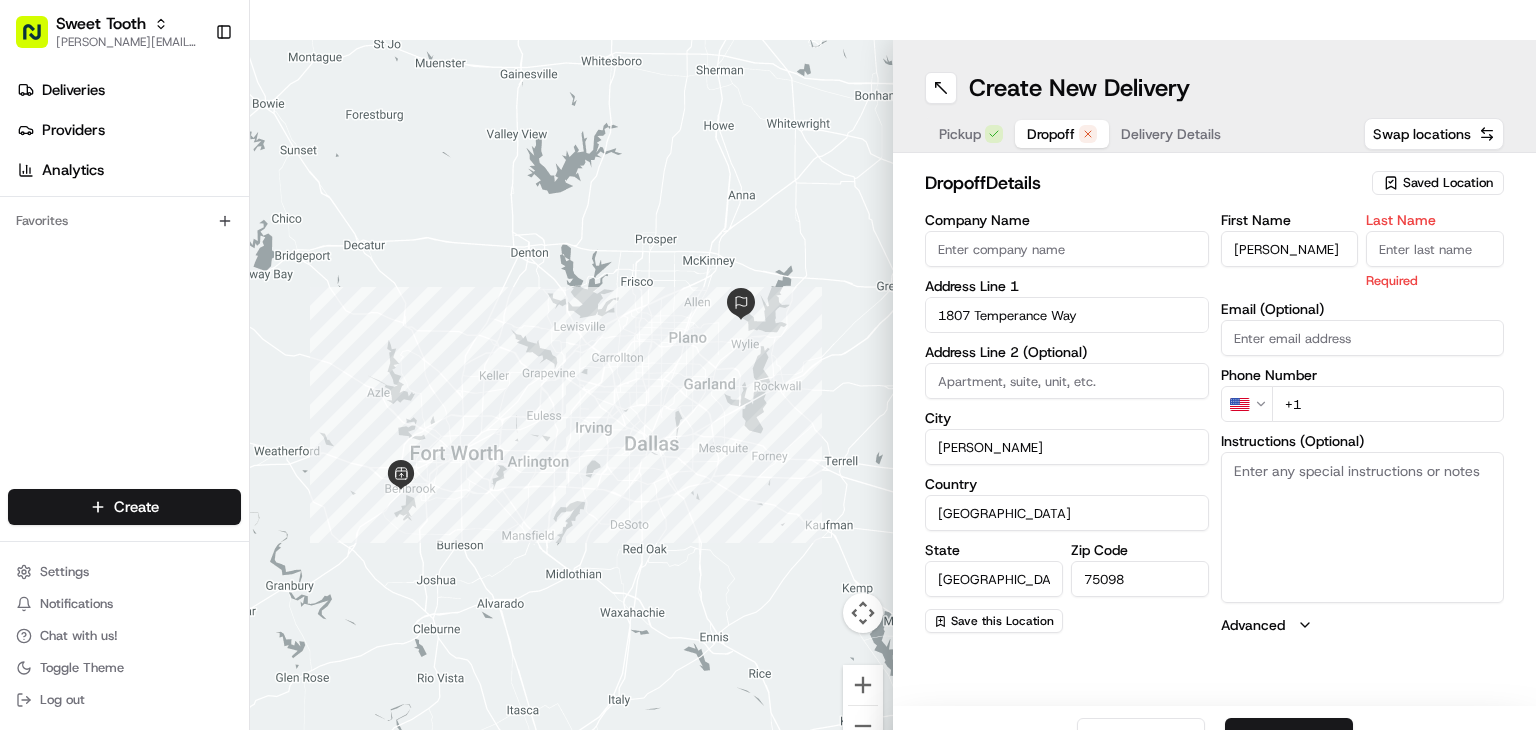 click on "Last Name" at bounding box center (1435, 249) 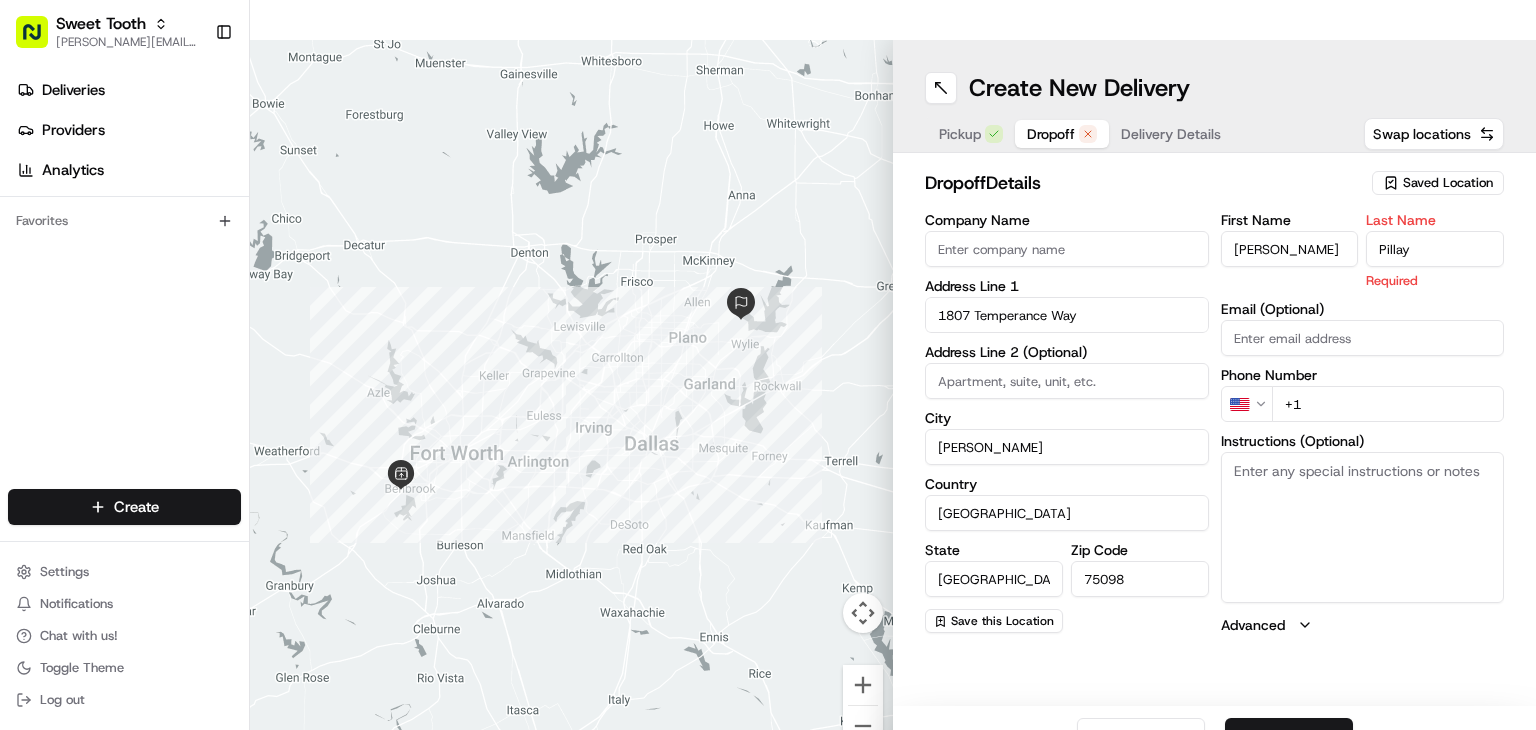 type on "Pillay" 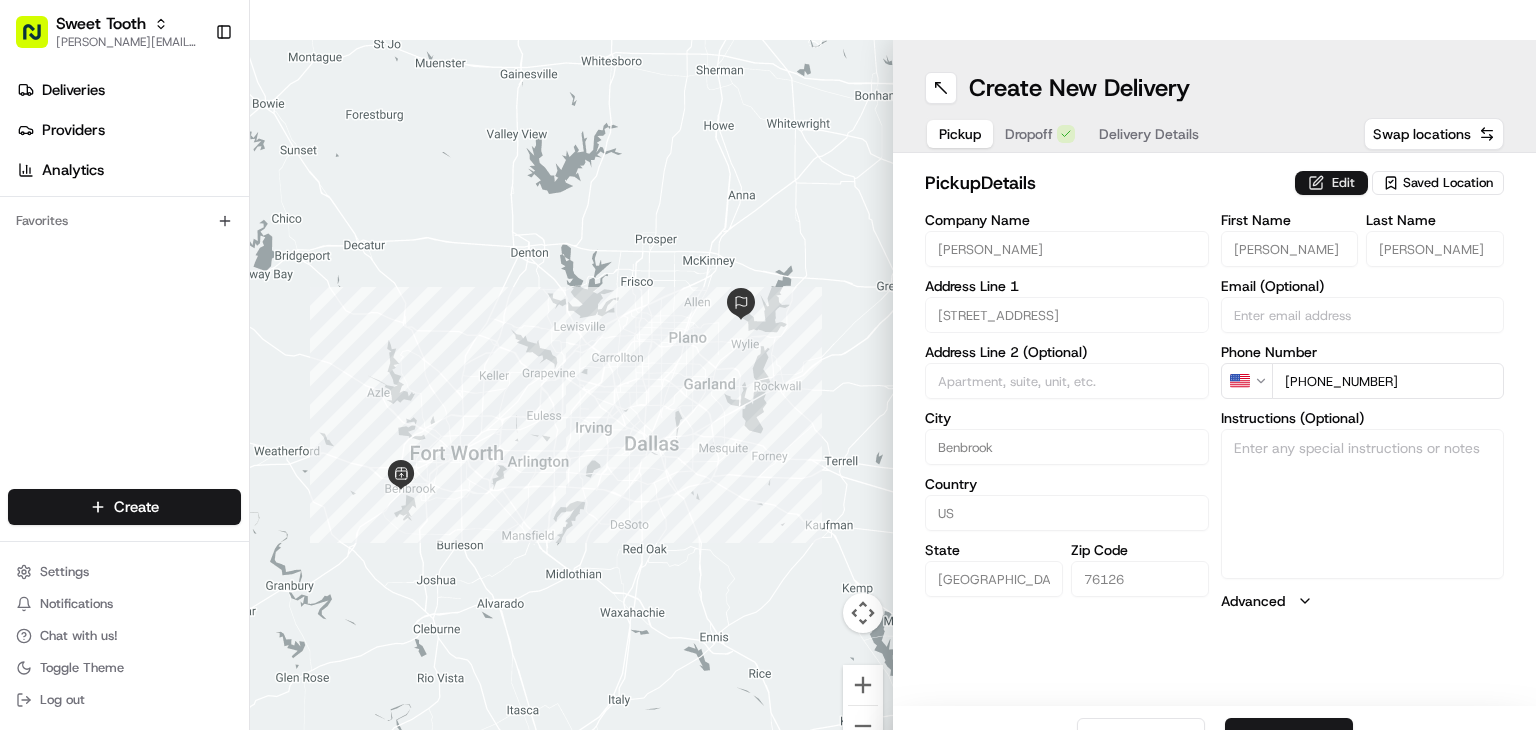 click on "Edit" at bounding box center [1331, 183] 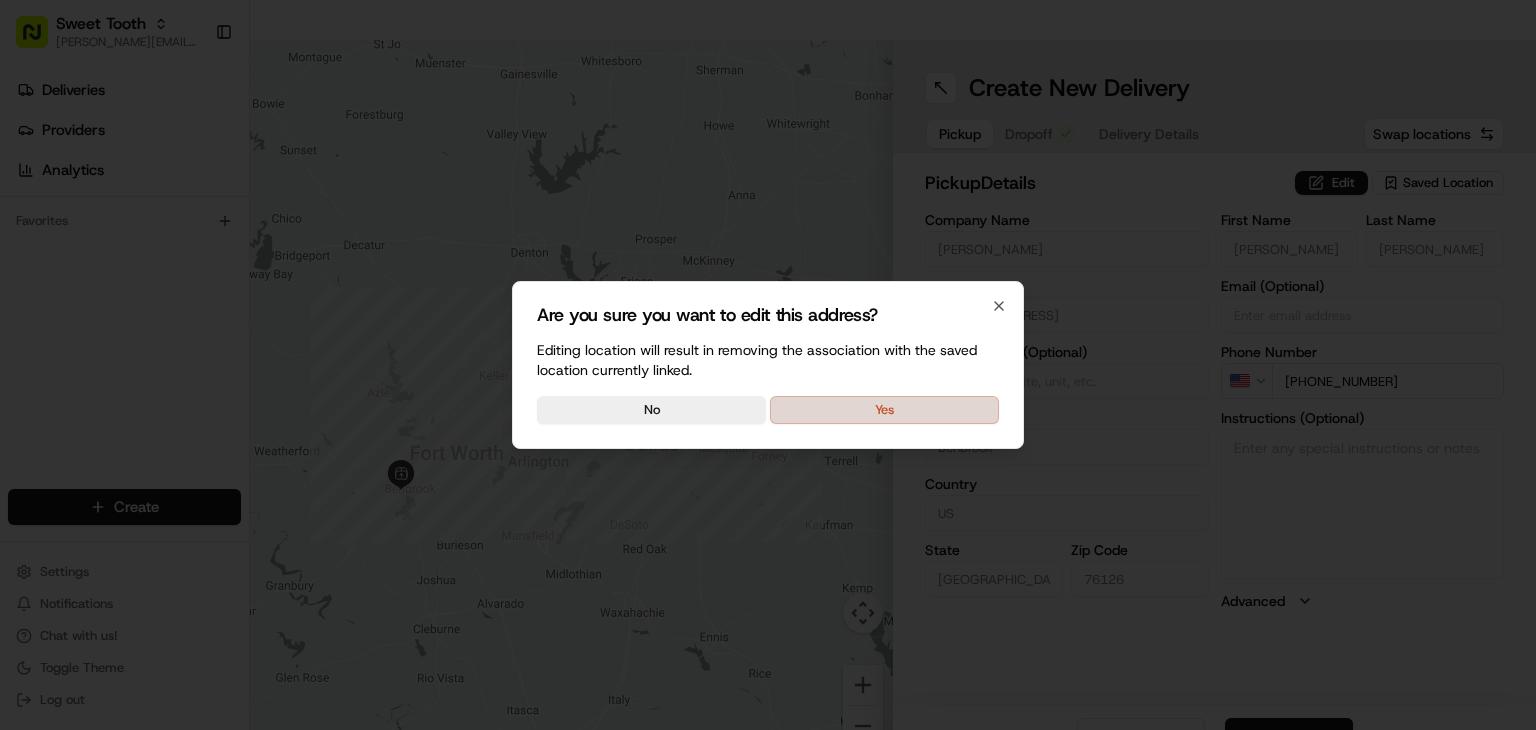 click on "Yes" at bounding box center [884, 410] 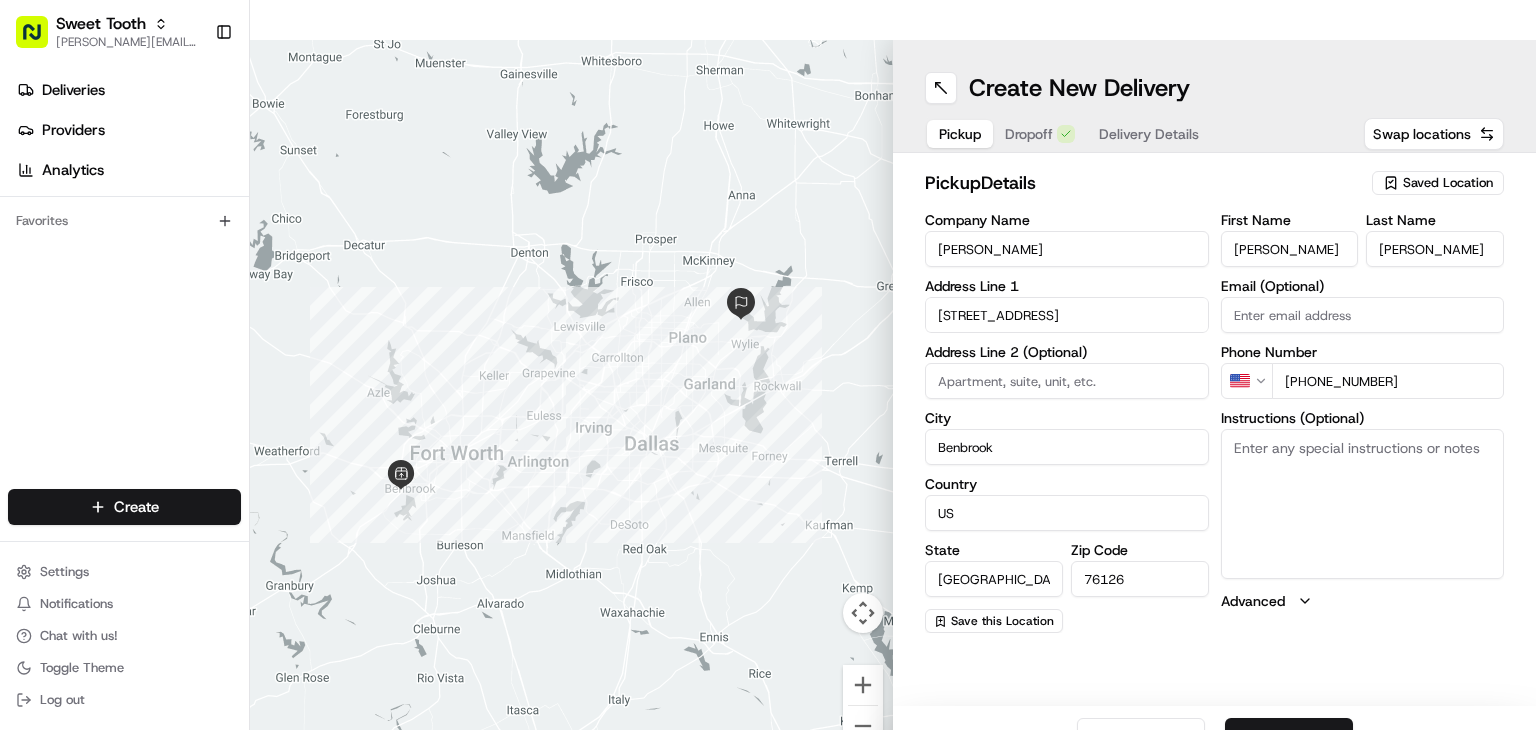 click on "[PERSON_NAME]" at bounding box center [1067, 249] 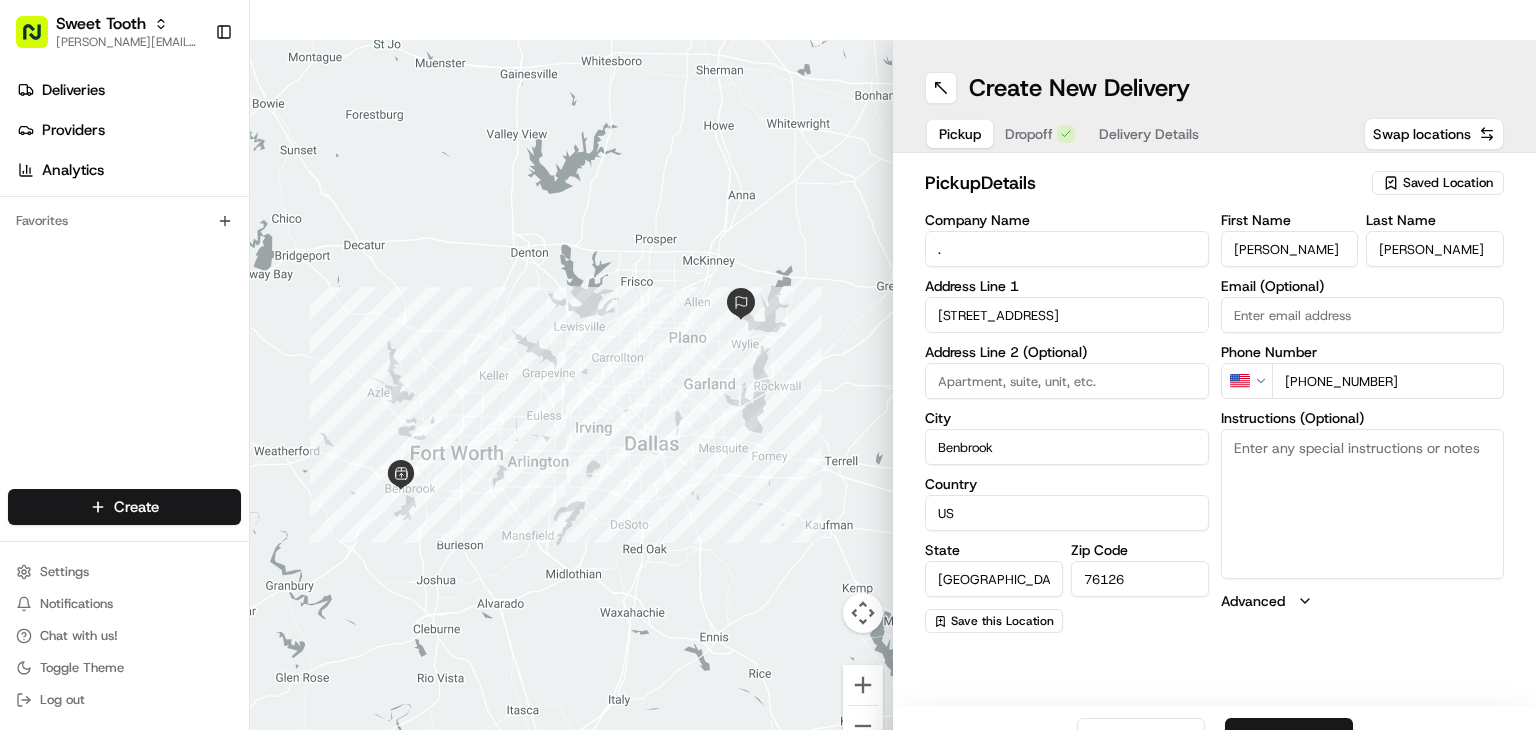 type on "." 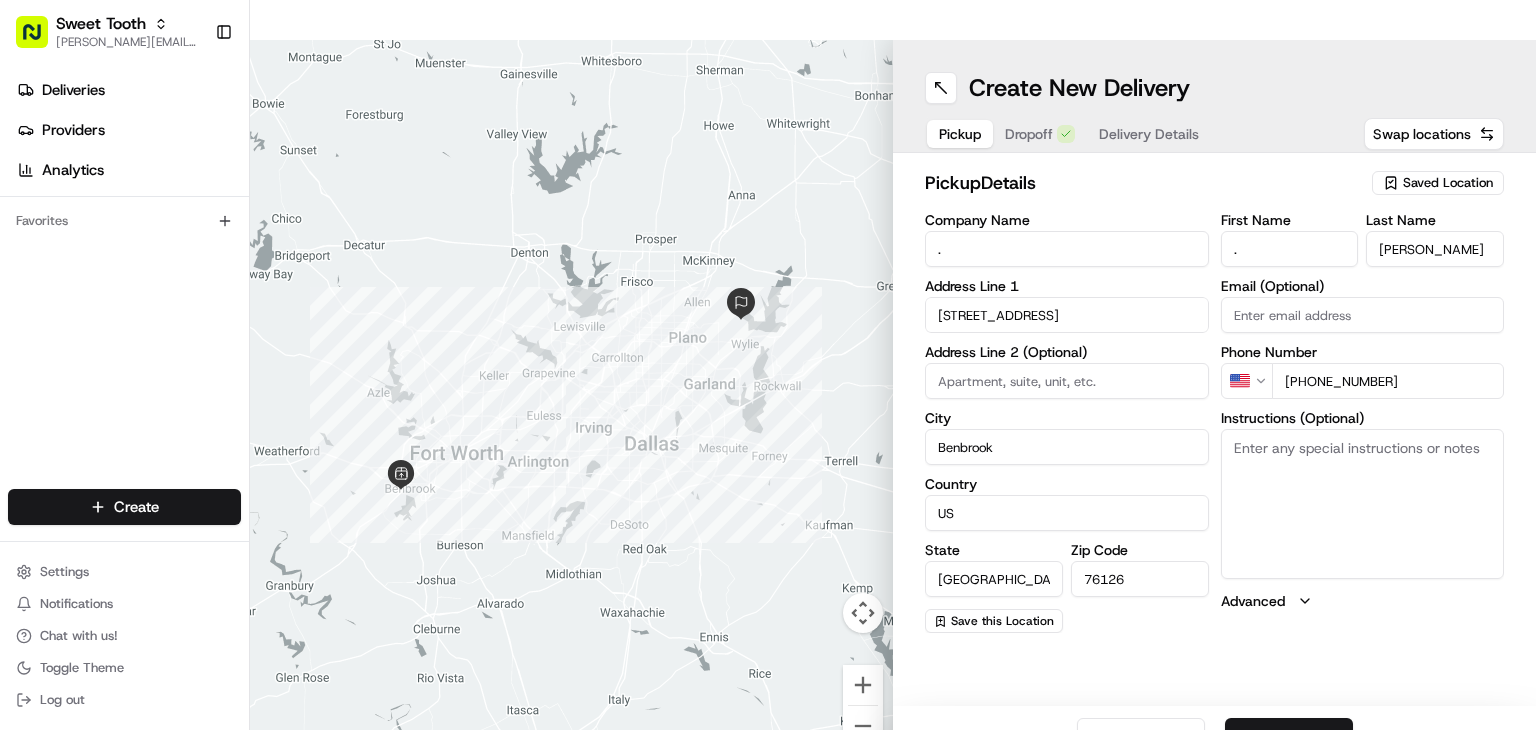 type on "." 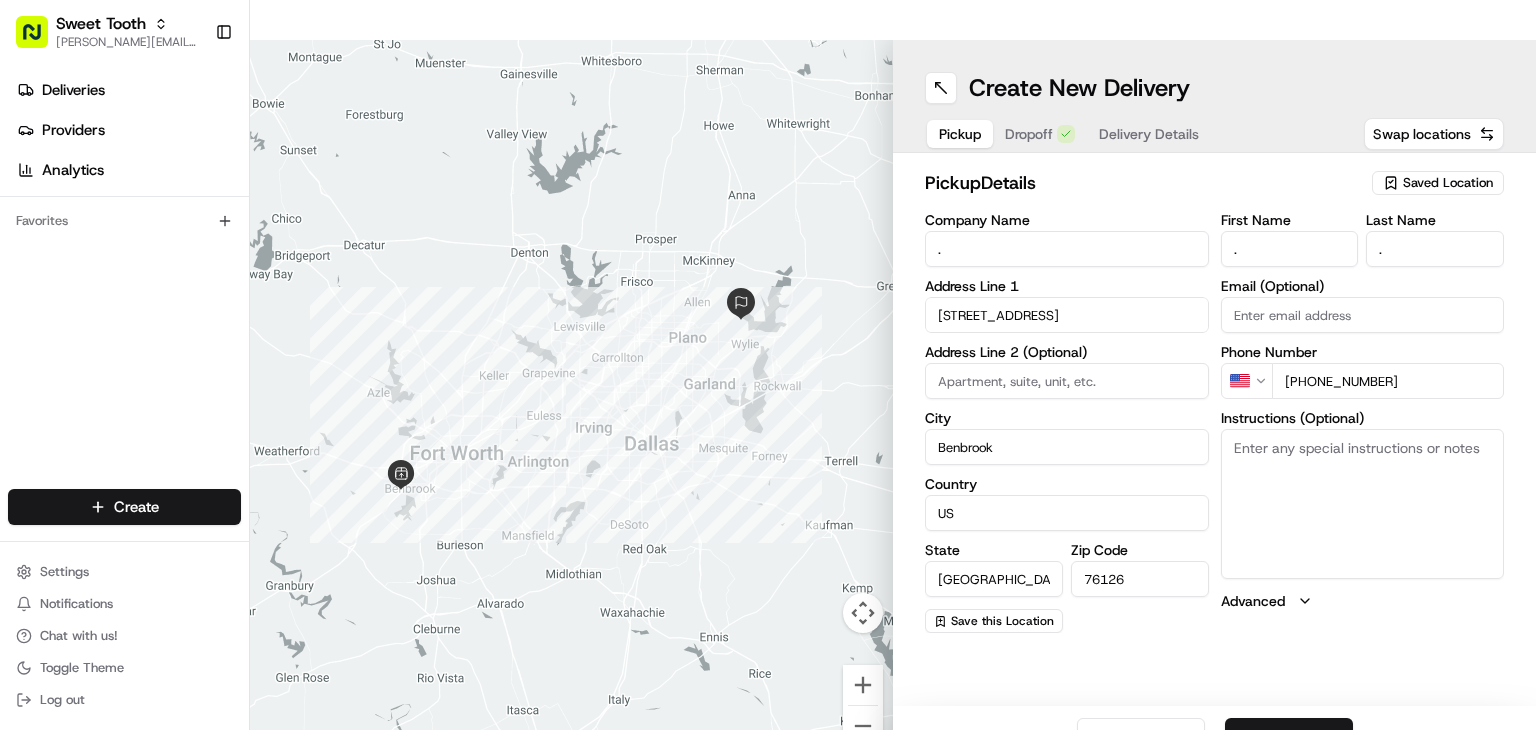 type on "." 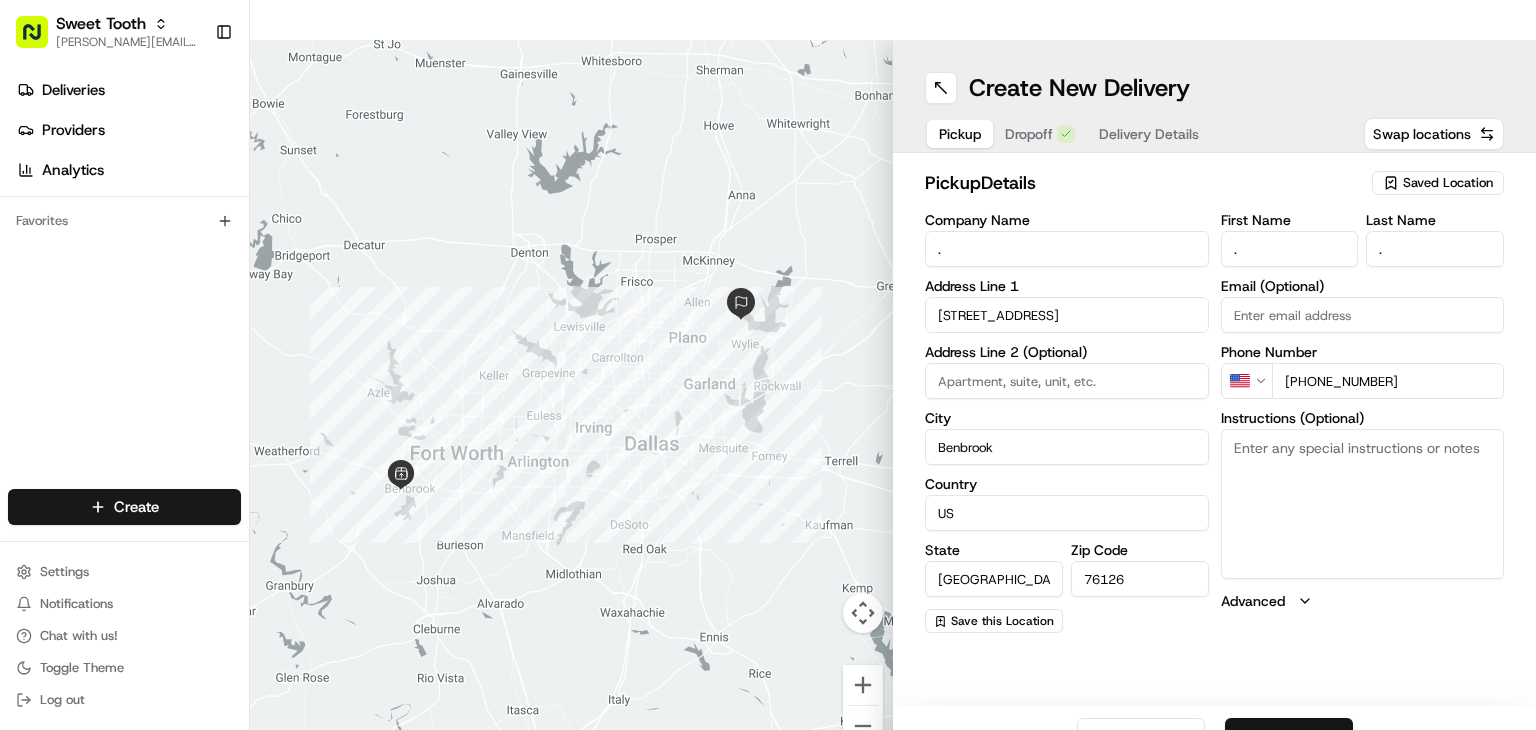 click on "Next" at bounding box center (1289, 738) 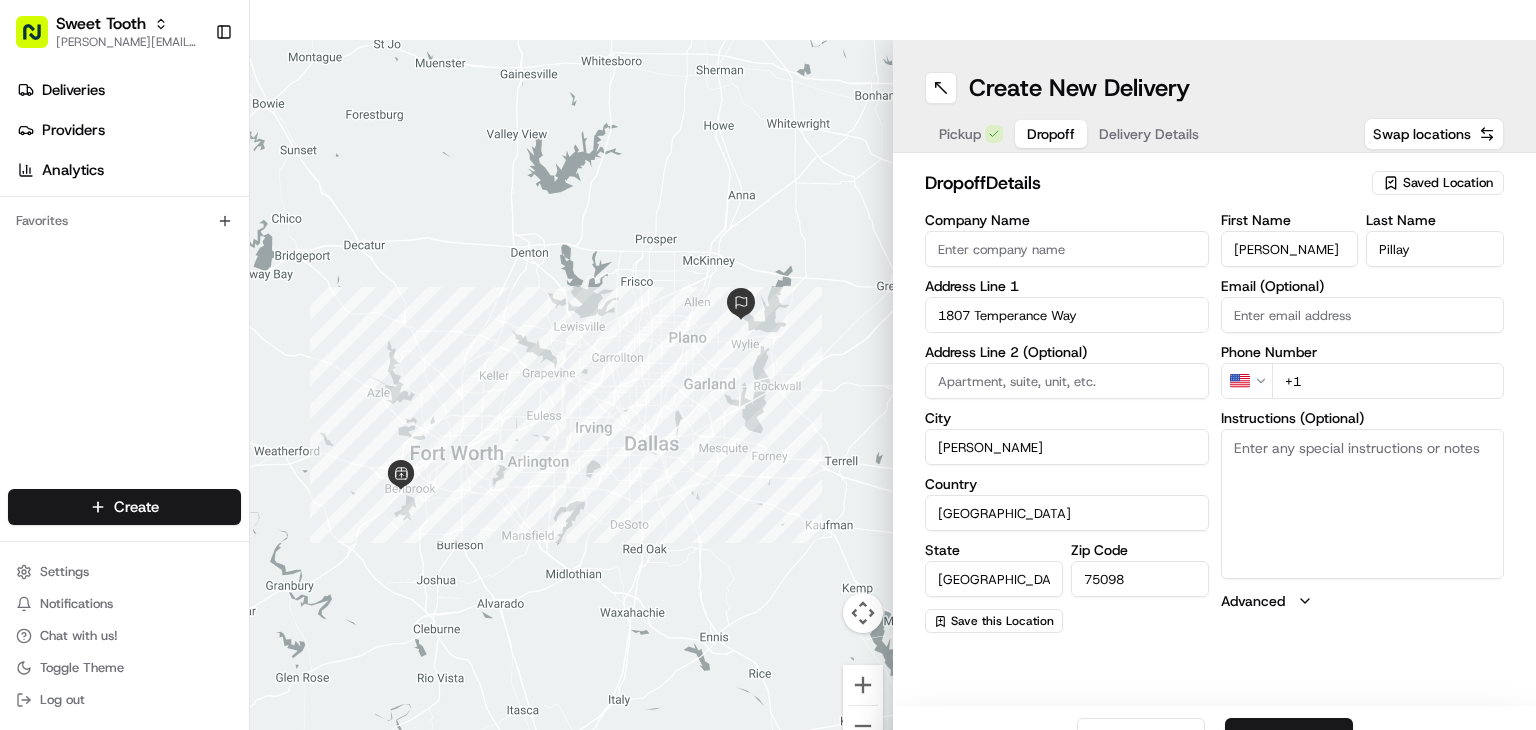 click on "+1" at bounding box center [1388, 381] 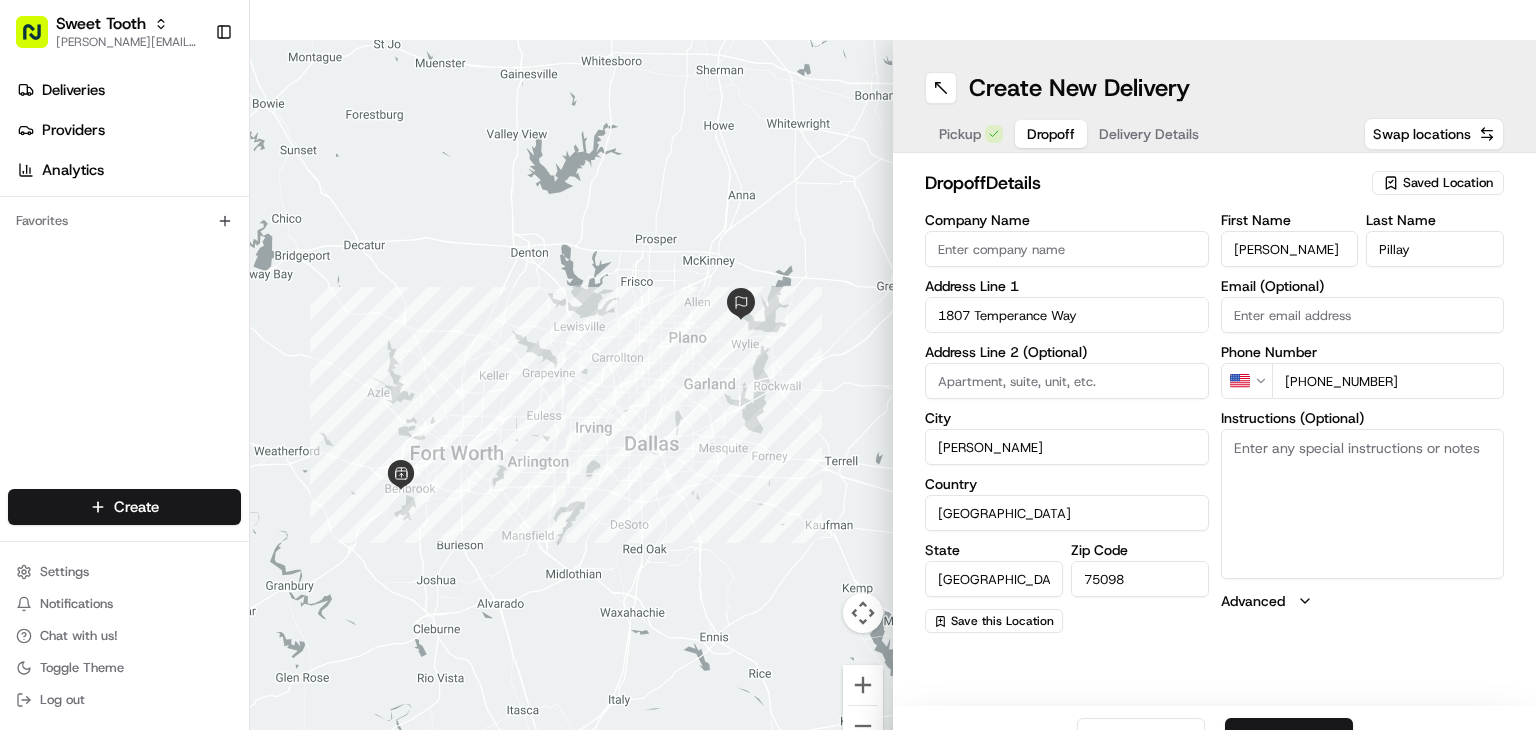 type on "[PHONE_NUMBER]" 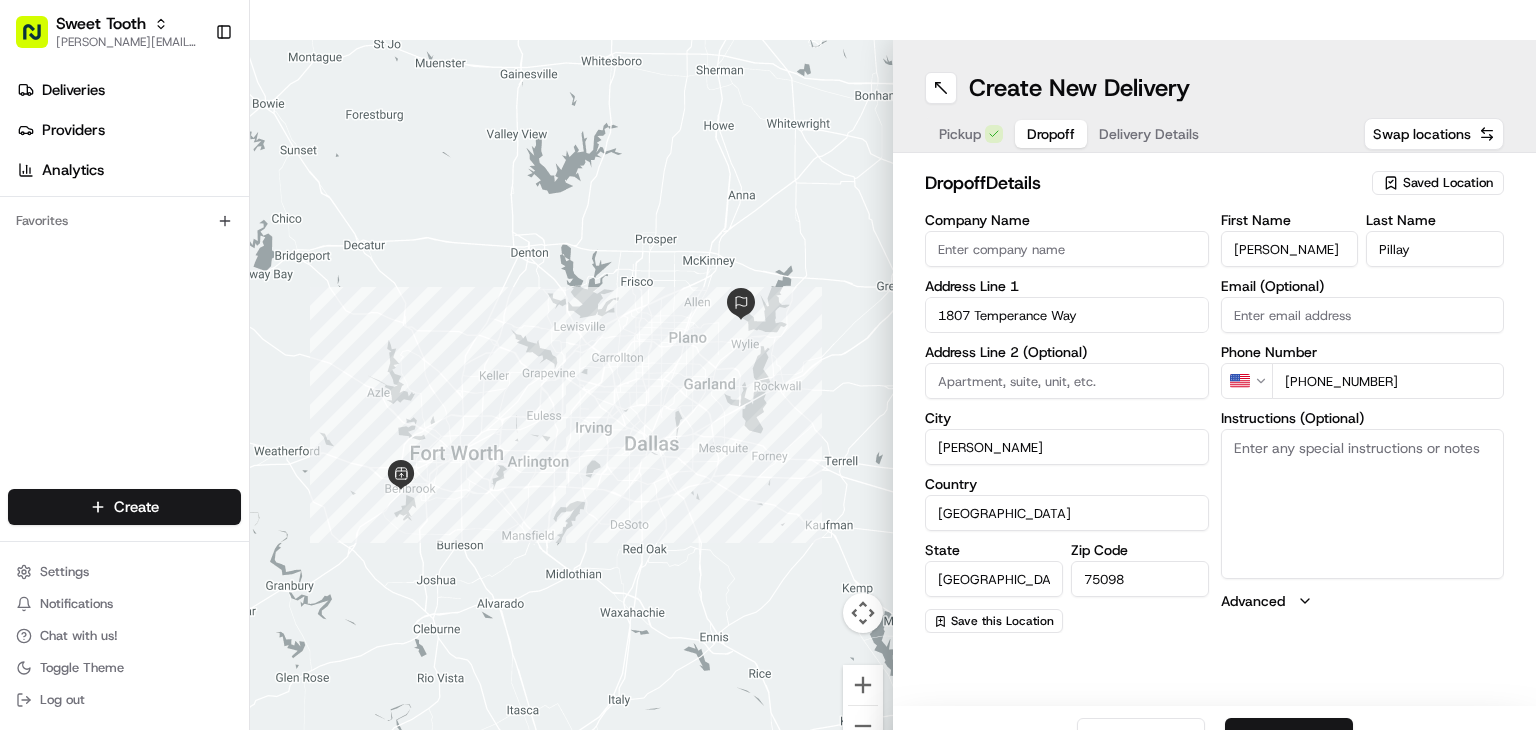 click on "Next" at bounding box center [1289, 738] 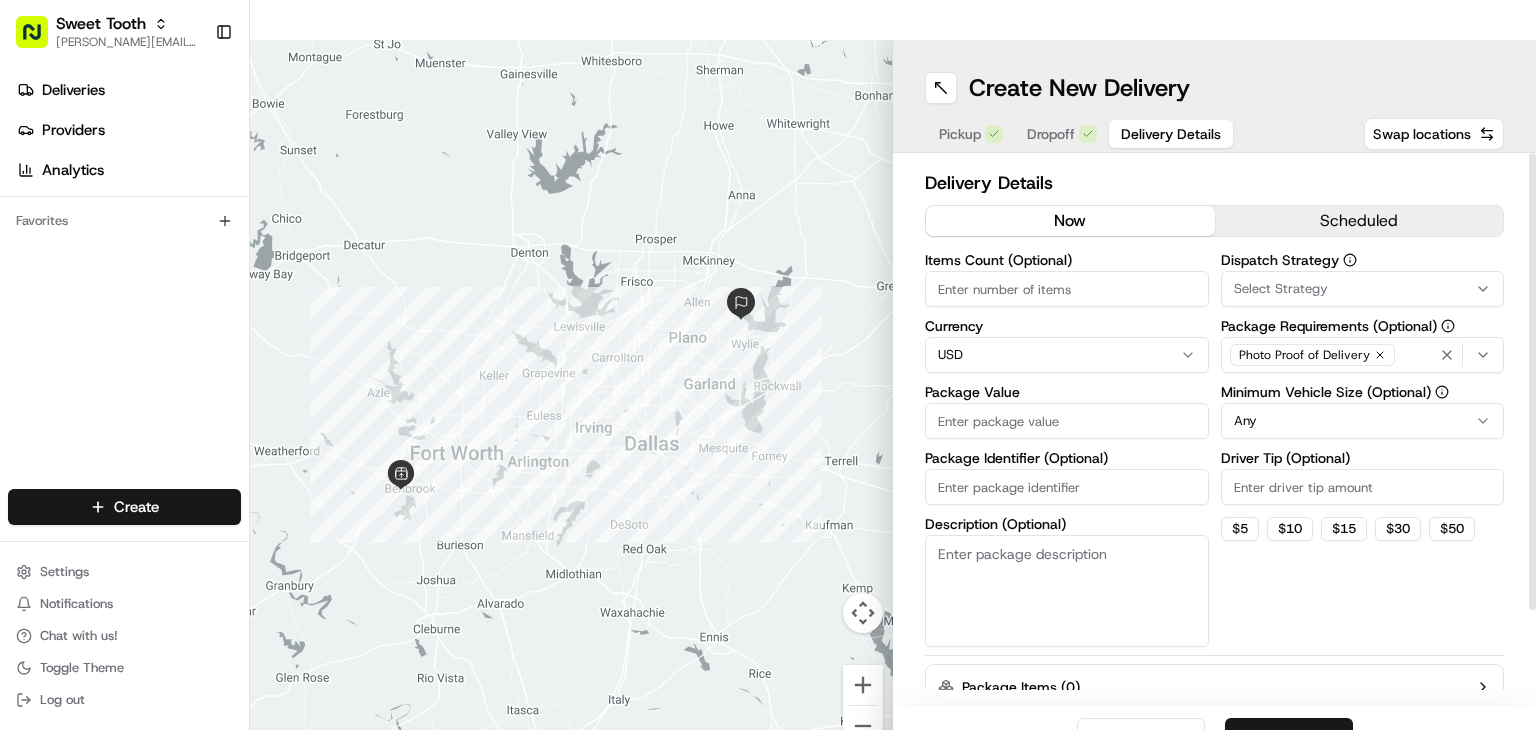 click on "Package Value" at bounding box center (1067, 421) 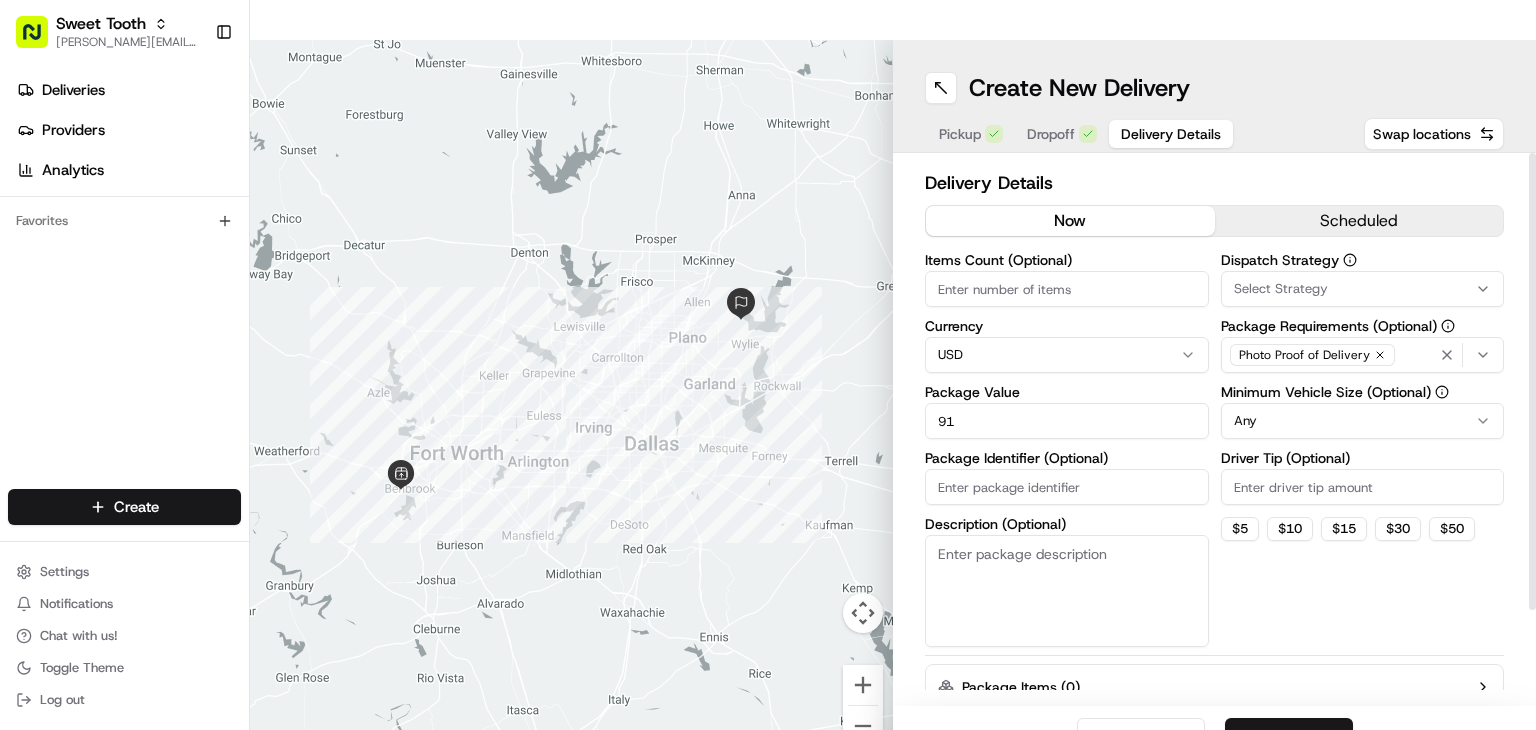 type on "91" 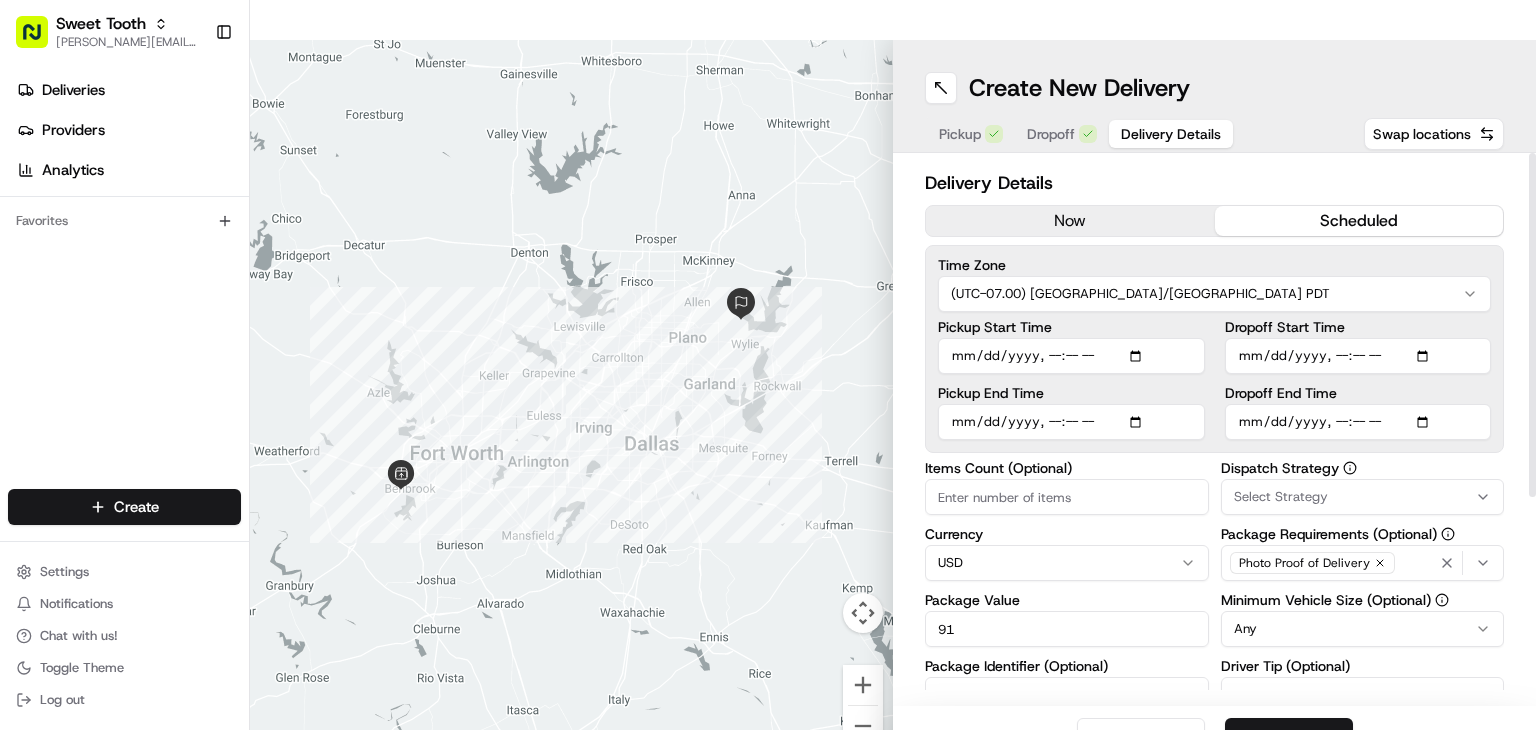 click on "Pickup Start Time" at bounding box center [1071, 356] 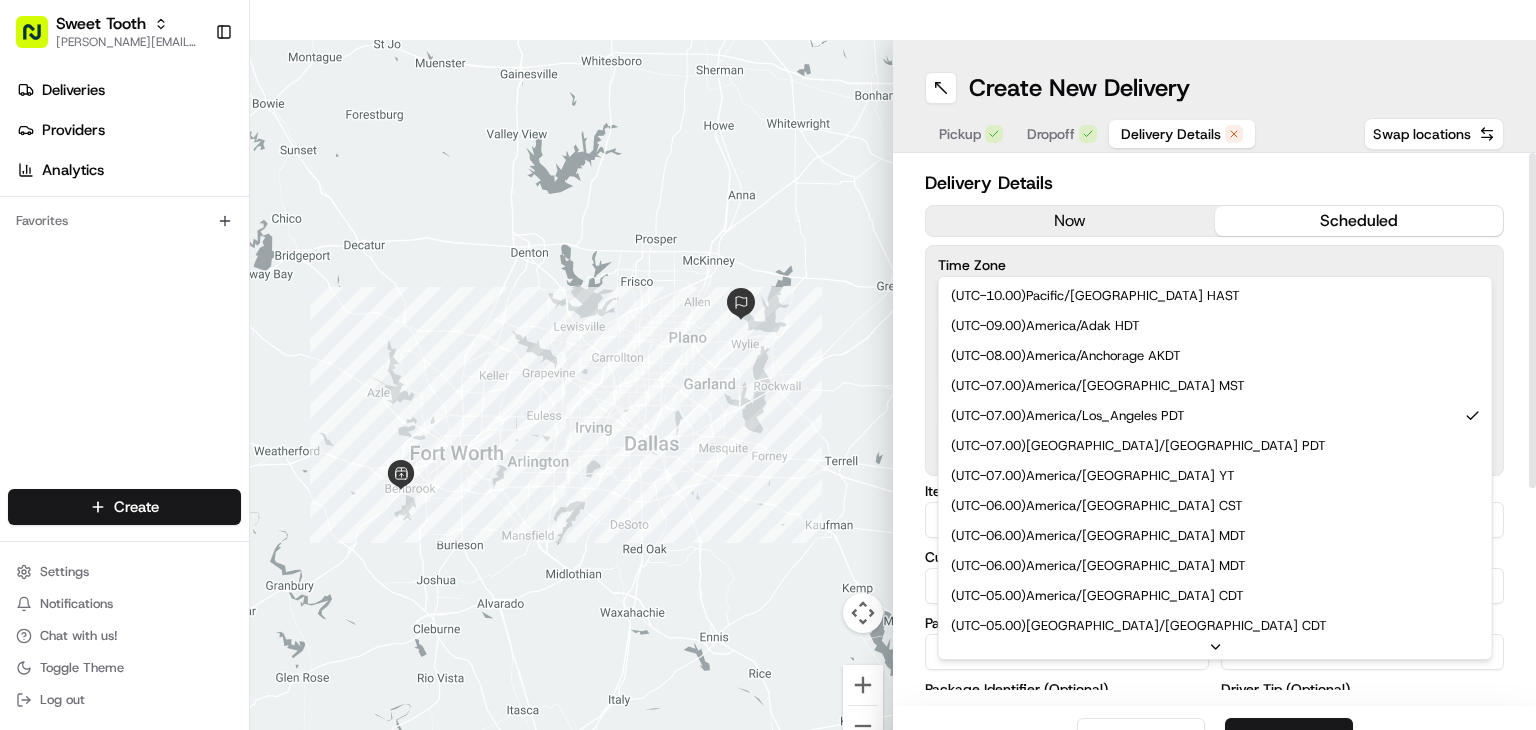 click on "Sweet Tooth [PERSON_NAME][EMAIL_ADDRESS][DOMAIN_NAME] Toggle Sidebar Deliveries Providers Analytics Favorites Main Menu Members & Organization Organization Users Roles Preferences Customization Tracking Orchestration Automations Dispatch Strategy Locations Pickup Locations Dropoff Locations Billing Billing Refund Requests Integrations Notification Triggers Webhooks API Keys Request Logs Create Settings Notifications Chat with us! Toggle Theme Log out ← Move left → Move right ↑ Move up ↓ Move down + Zoom in - Zoom out Home Jump left by 75% End Jump right by 75% Page Up Jump up by 75% Page Down Jump down by 75% Keyboard shortcuts Map Data Map data ©2025 Google Map data ©2025 Google 20 km  Click to toggle between metric and imperial units Terms Report a map error Create New Delivery Pickup Dropoff Delivery Details Swap locations Delivery Details now scheduled Time Zone (UTC-07.00) [GEOGRAPHIC_DATA]/[GEOGRAPHIC_DATA] PDT ( UTC-10.00 )  [GEOGRAPHIC_DATA]/[GEOGRAPHIC_DATA]   HAST ( UTC-09.00 )  [GEOGRAPHIC_DATA]/Adak   HDT ( UTC-08.00 )    AKDT ( )    (" at bounding box center [768, 365] 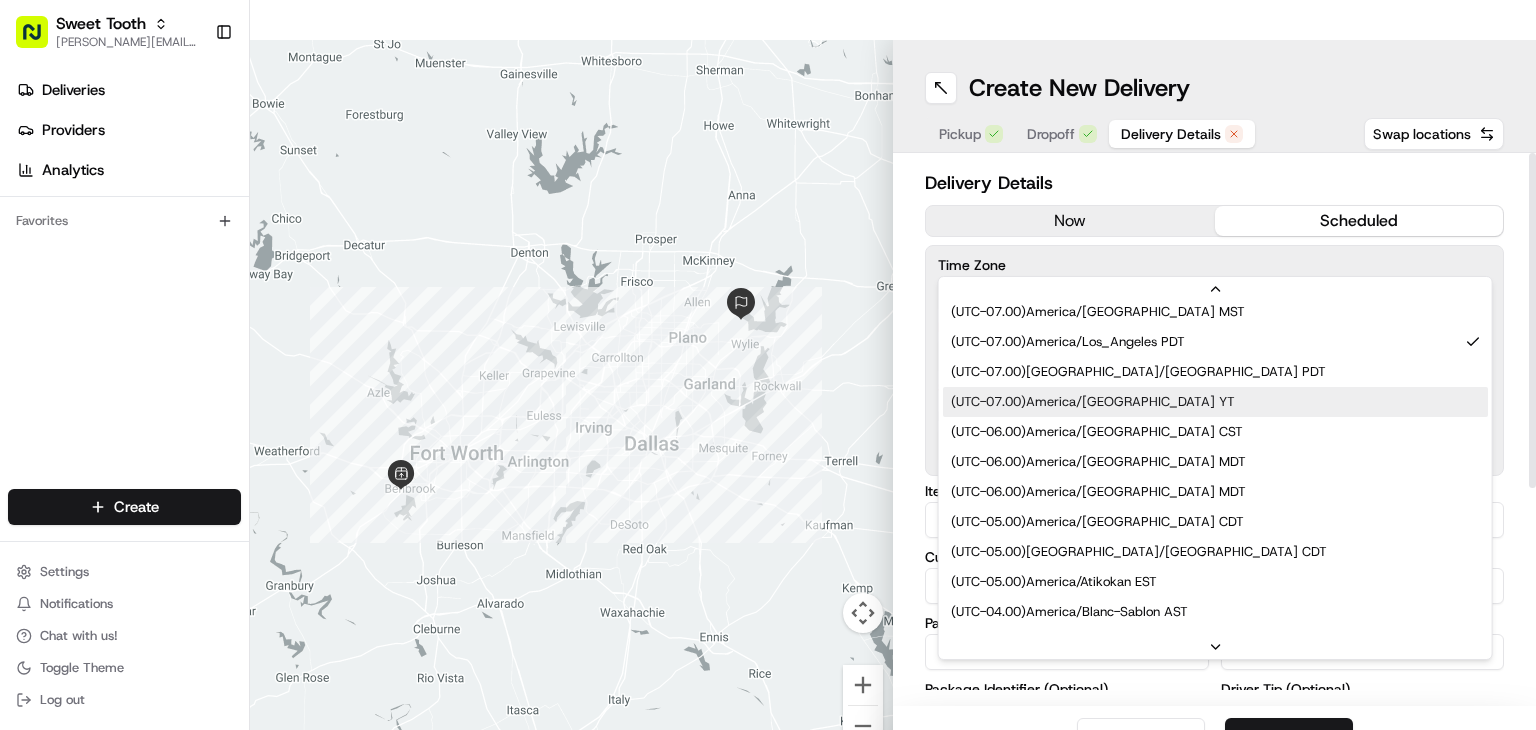 scroll, scrollTop: 120, scrollLeft: 0, axis: vertical 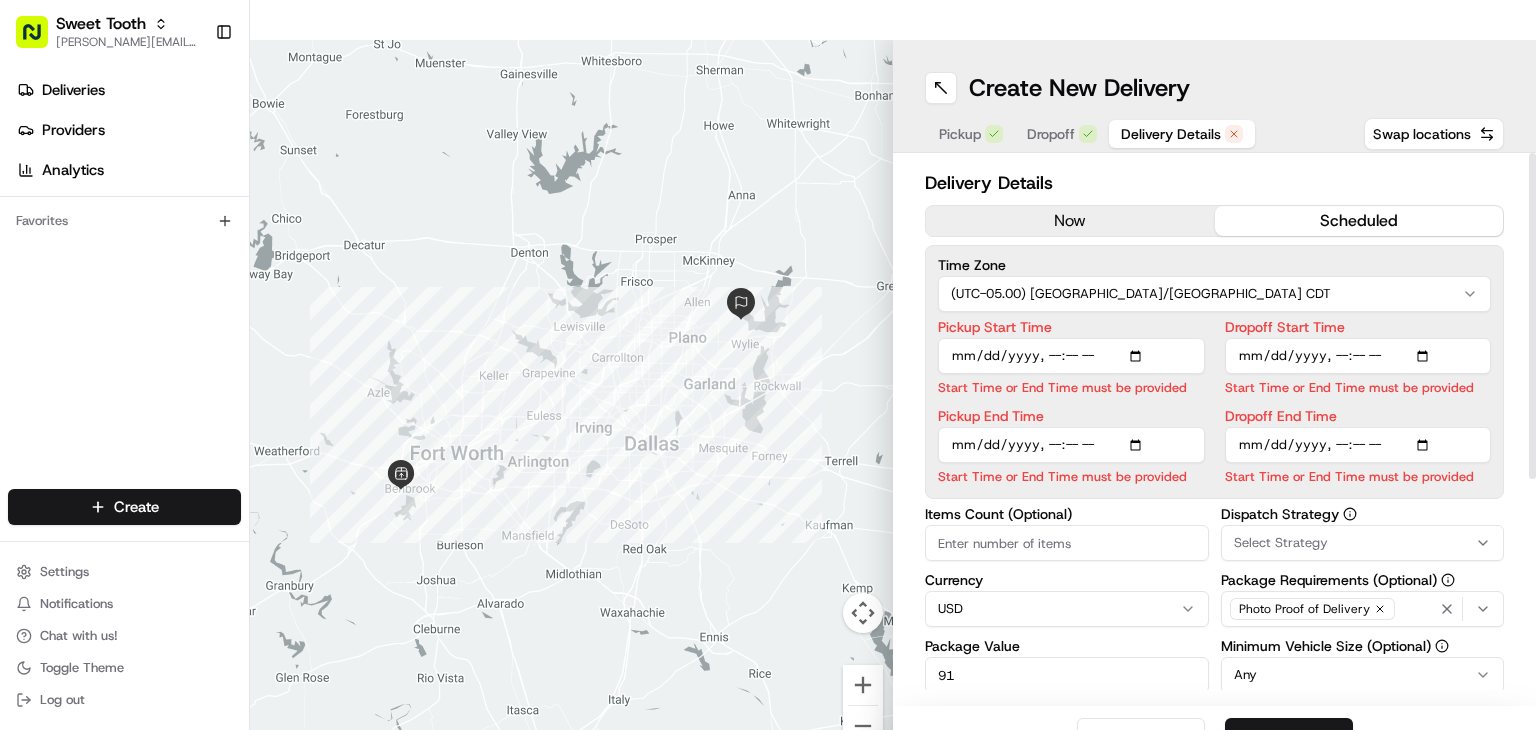 click on "Pickup Start Time" at bounding box center (1071, 356) 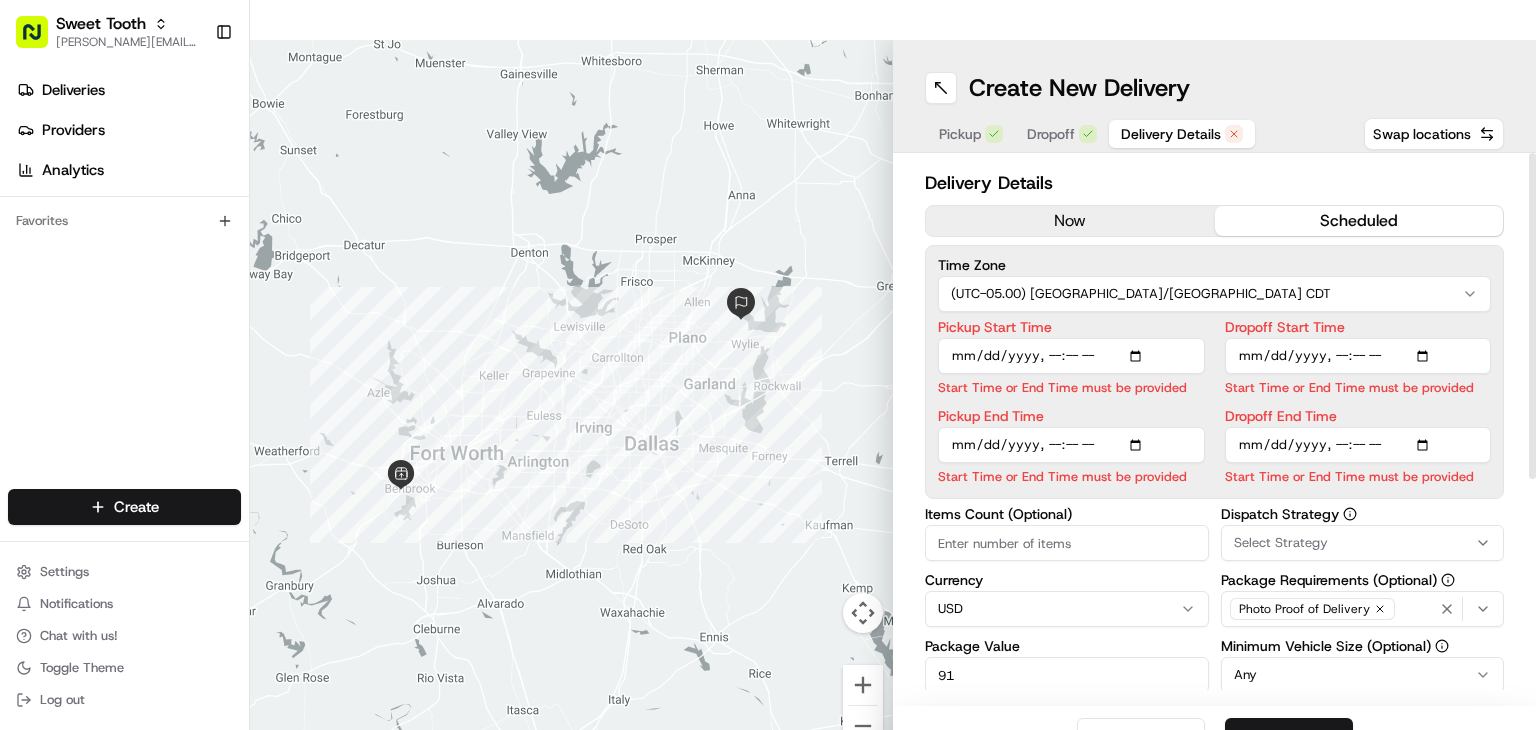 type on "[DATE]T09:00" 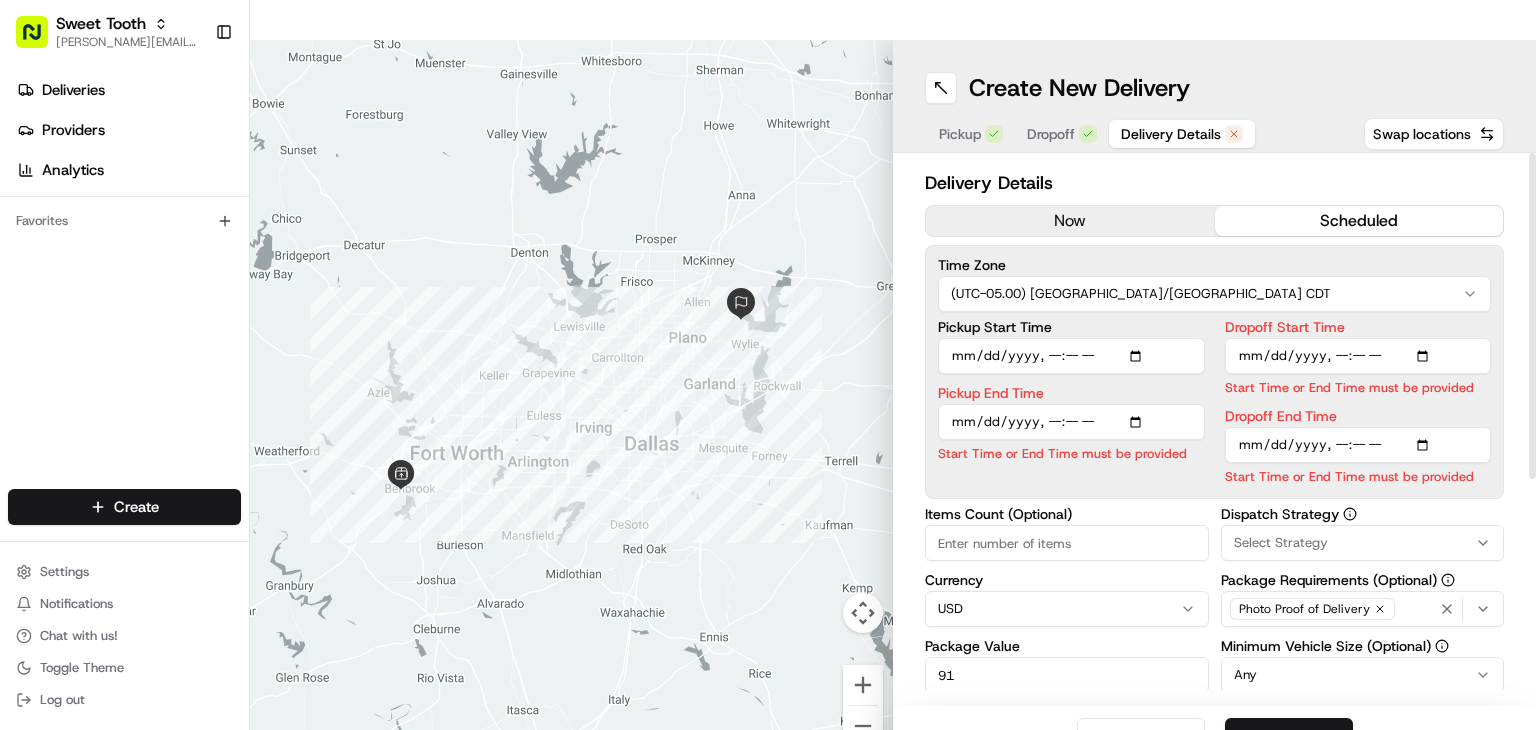 type on "[DATE]T12:00" 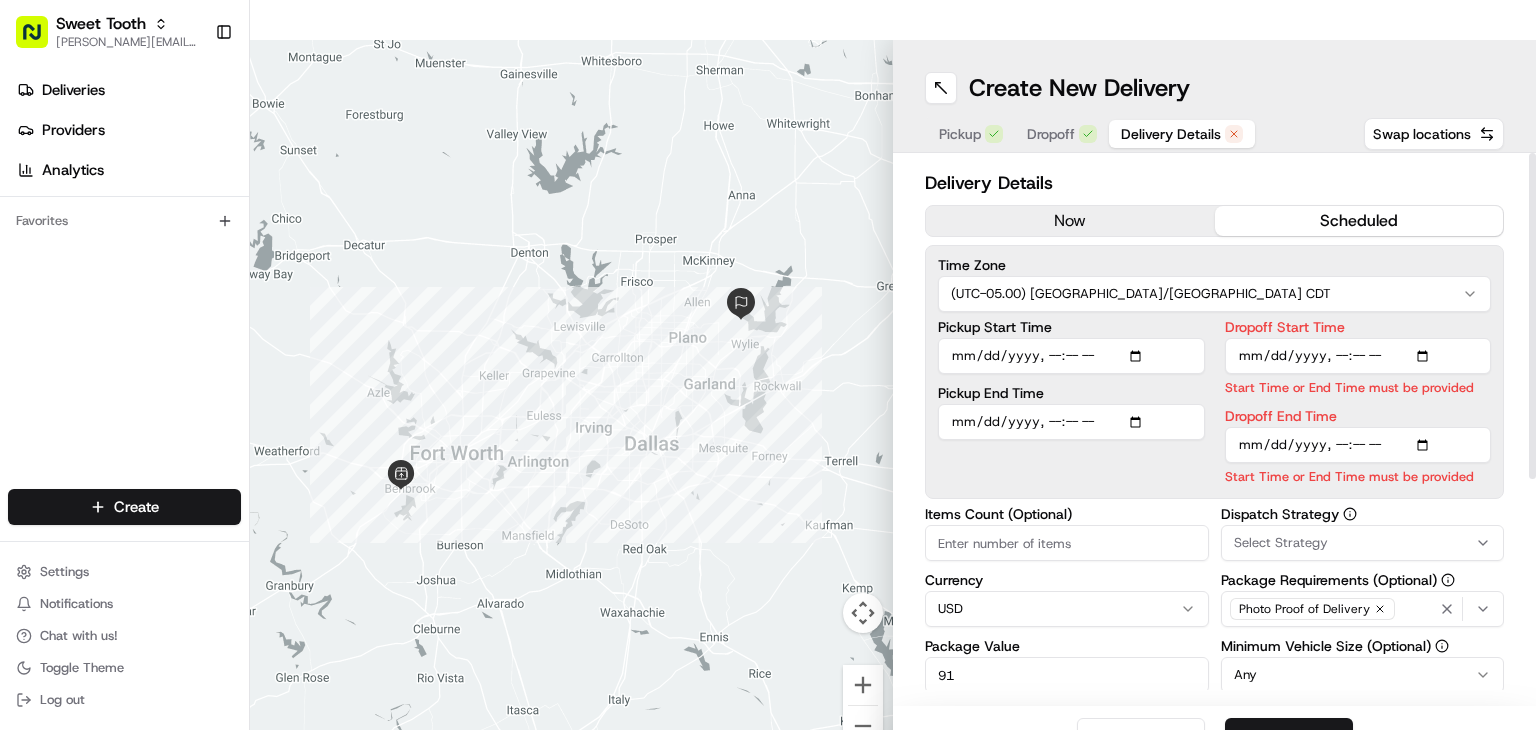 click on "Pickup Start Time Pickup End Time Dropoff Start Time Start Time or End Time must be provided Dropoff End Time Start Time or End Time must be provided" at bounding box center (1214, 403) 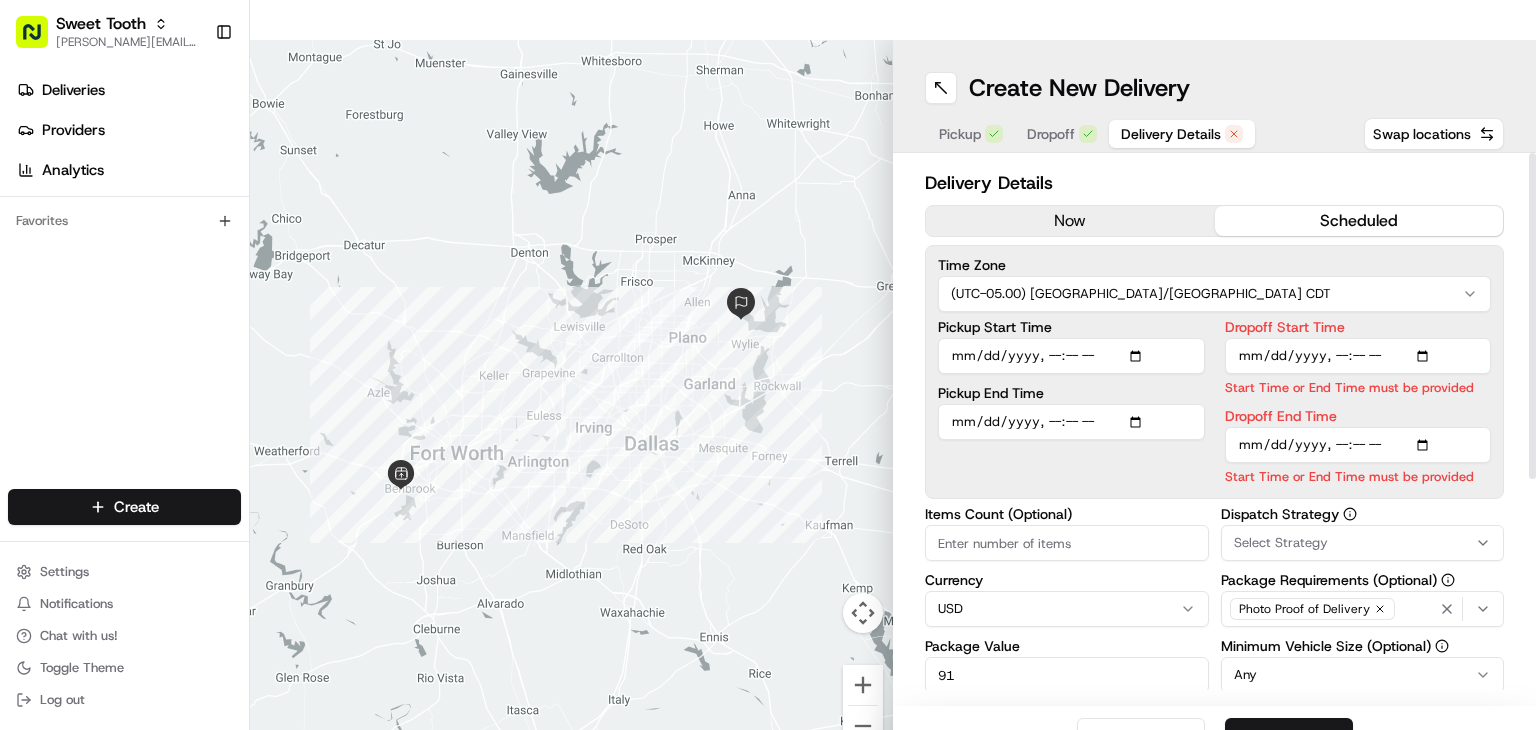 scroll, scrollTop: 151, scrollLeft: 0, axis: vertical 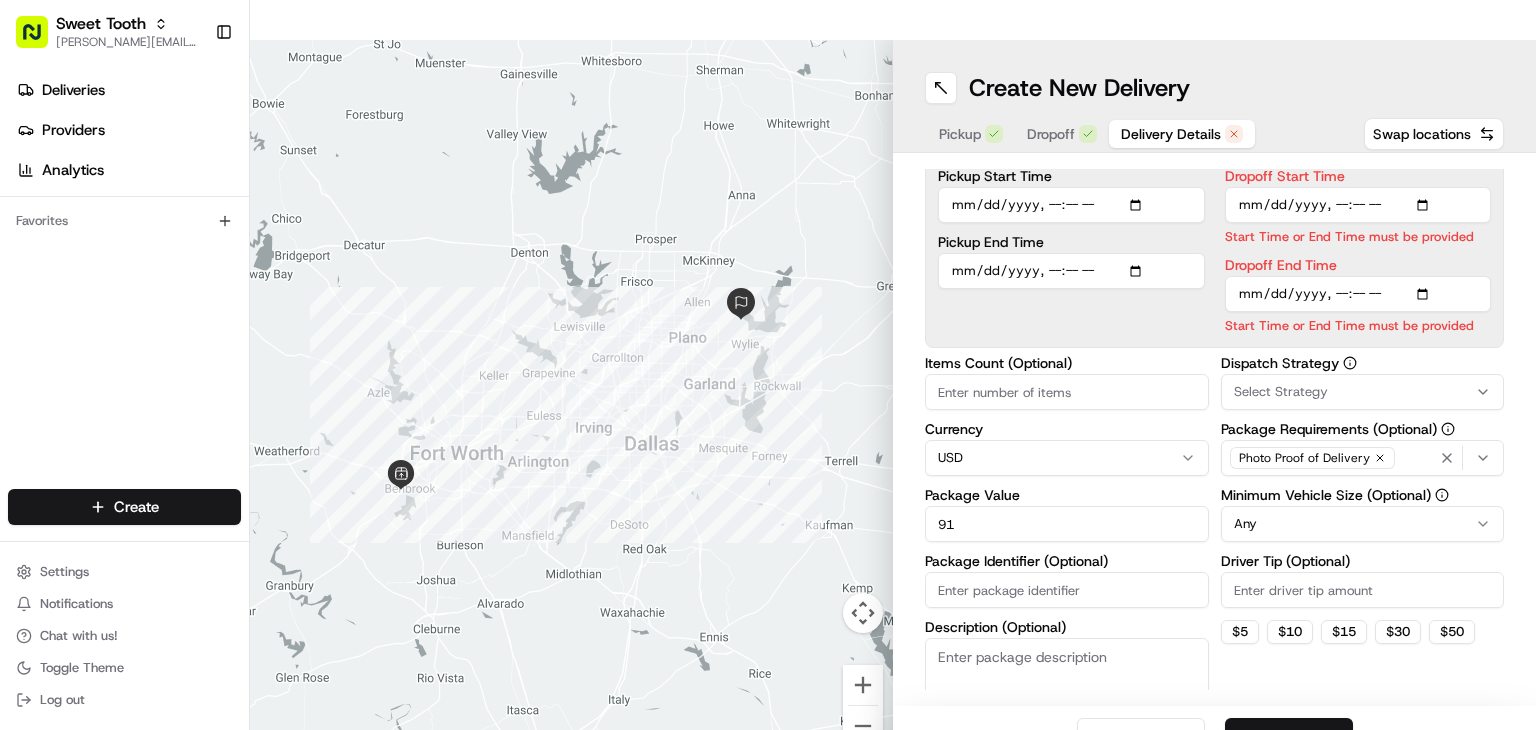 click on "Submit" at bounding box center (1289, 738) 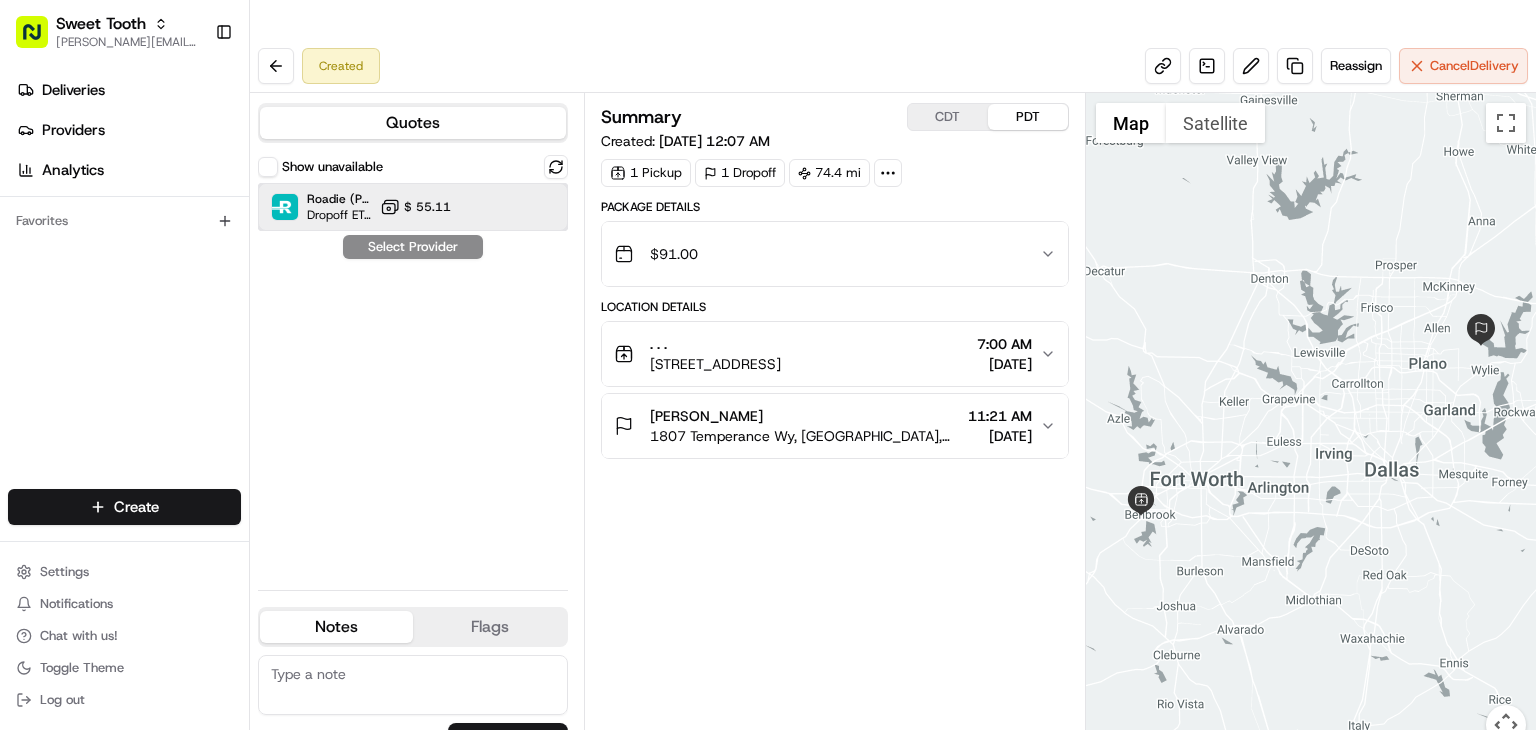 click at bounding box center [507, 207] 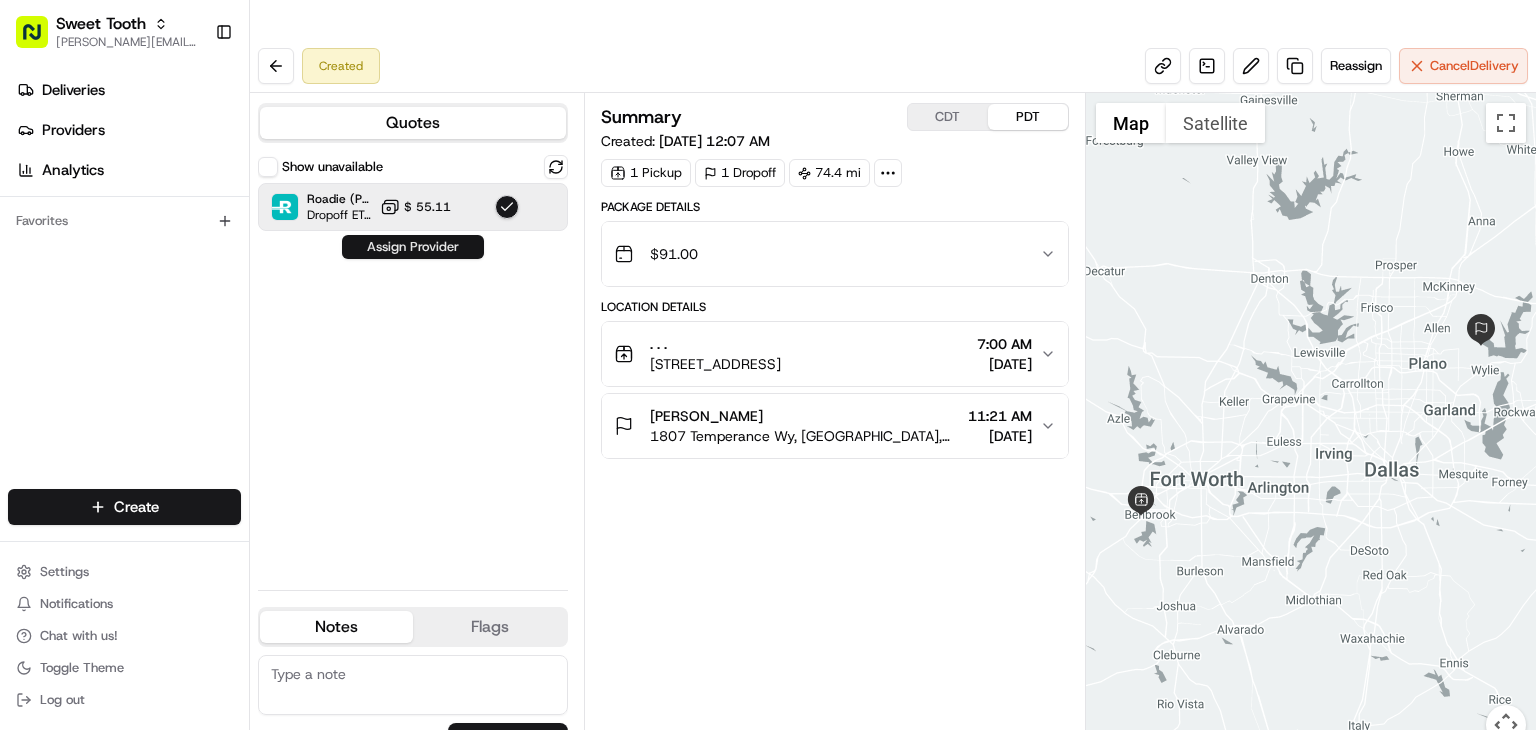 click on "Assign Provider" at bounding box center [413, 247] 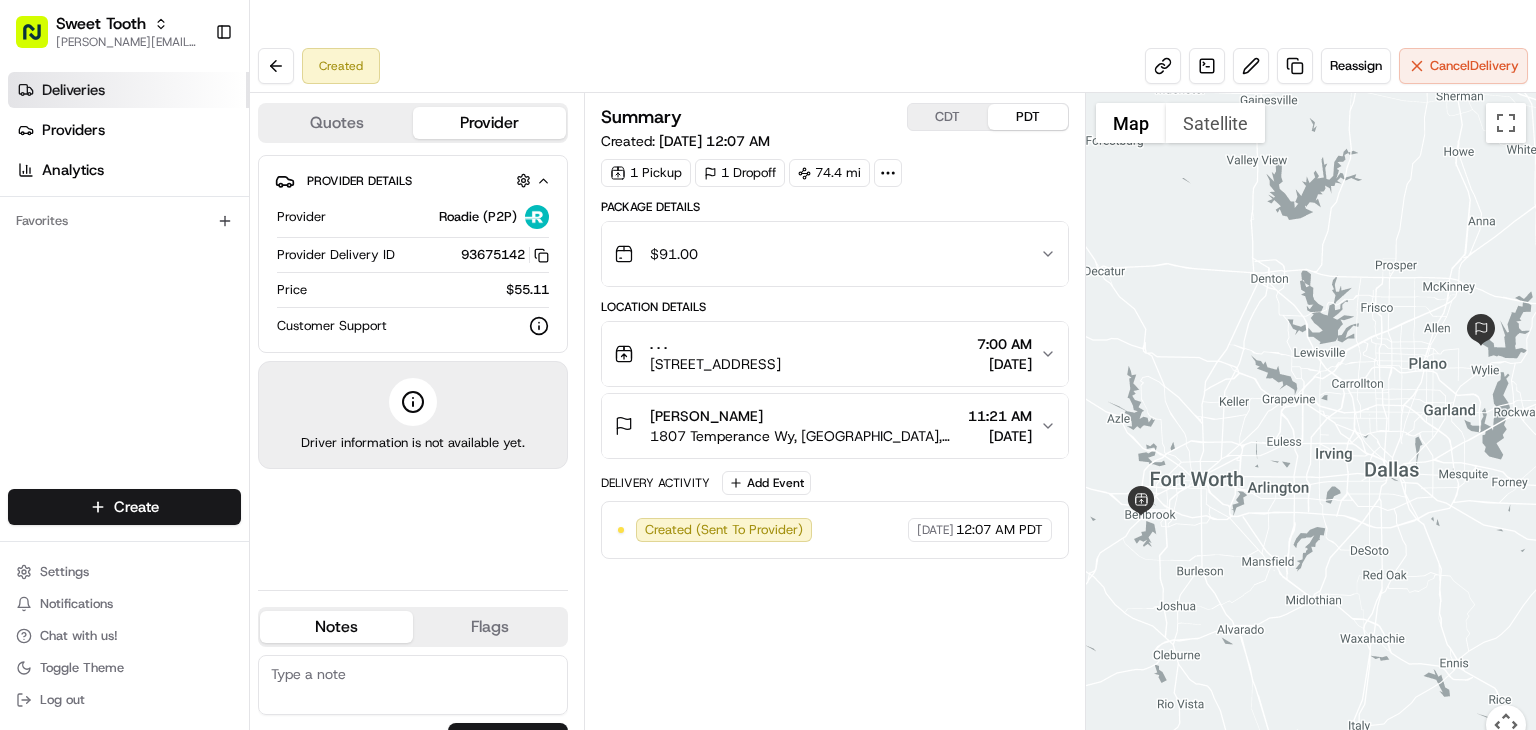 click on "Deliveries" at bounding box center [128, 90] 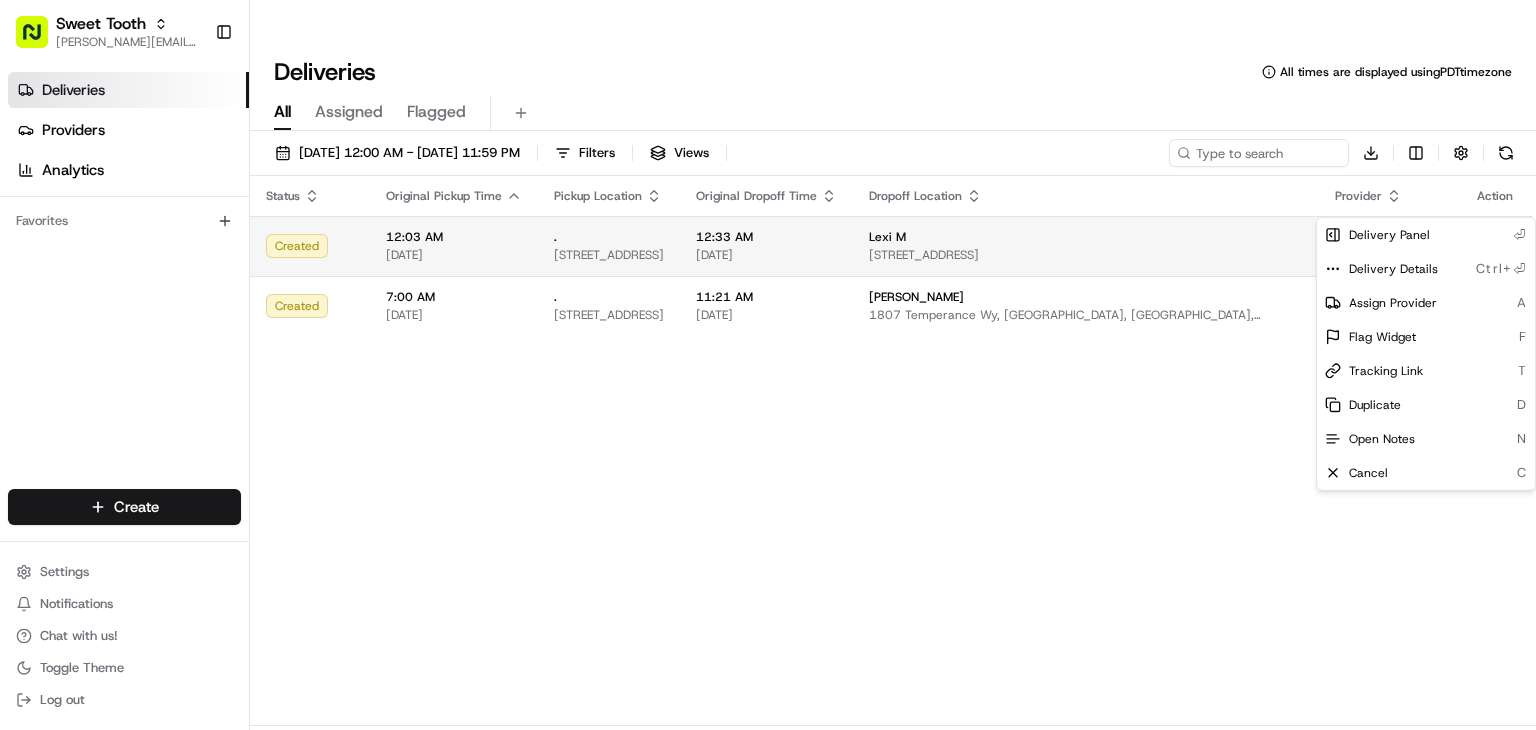 click on "Sweet Tooth [PERSON_NAME][EMAIL_ADDRESS][DOMAIN_NAME] Toggle Sidebar Deliveries Providers Analytics Favorites Main Menu Members & Organization Organization Users Roles Preferences Customization Tracking Orchestration Automations Dispatch Strategy Locations Pickup Locations Dropoff Locations Billing Billing Refund Requests Integrations Notification Triggers Webhooks API Keys Request Logs Create Settings Notifications Chat with us! Toggle Theme Log out Deliveries All times are displayed using  PDT  timezone All Assigned Flagged [DATE] 12:00 AM - [DATE] 11:59 PM Filters Views Download Status Original Pickup Time Pickup Location Original Dropoff Time Dropoff Location Provider Action Created 12:03 AM [DATE] . [STREET_ADDRESS] 12:33 AM [DATE] Lexi M [STREET_ADDRESS] Assign Provider Created 7:00 AM [DATE] . [STREET_ADDRESS] 11:21 AM [DATE] [PERSON_NAME] [STREET_ADDRESS][GEOGRAPHIC_DATA] (P2P) Deliveries 2 2" at bounding box center (768, 365) 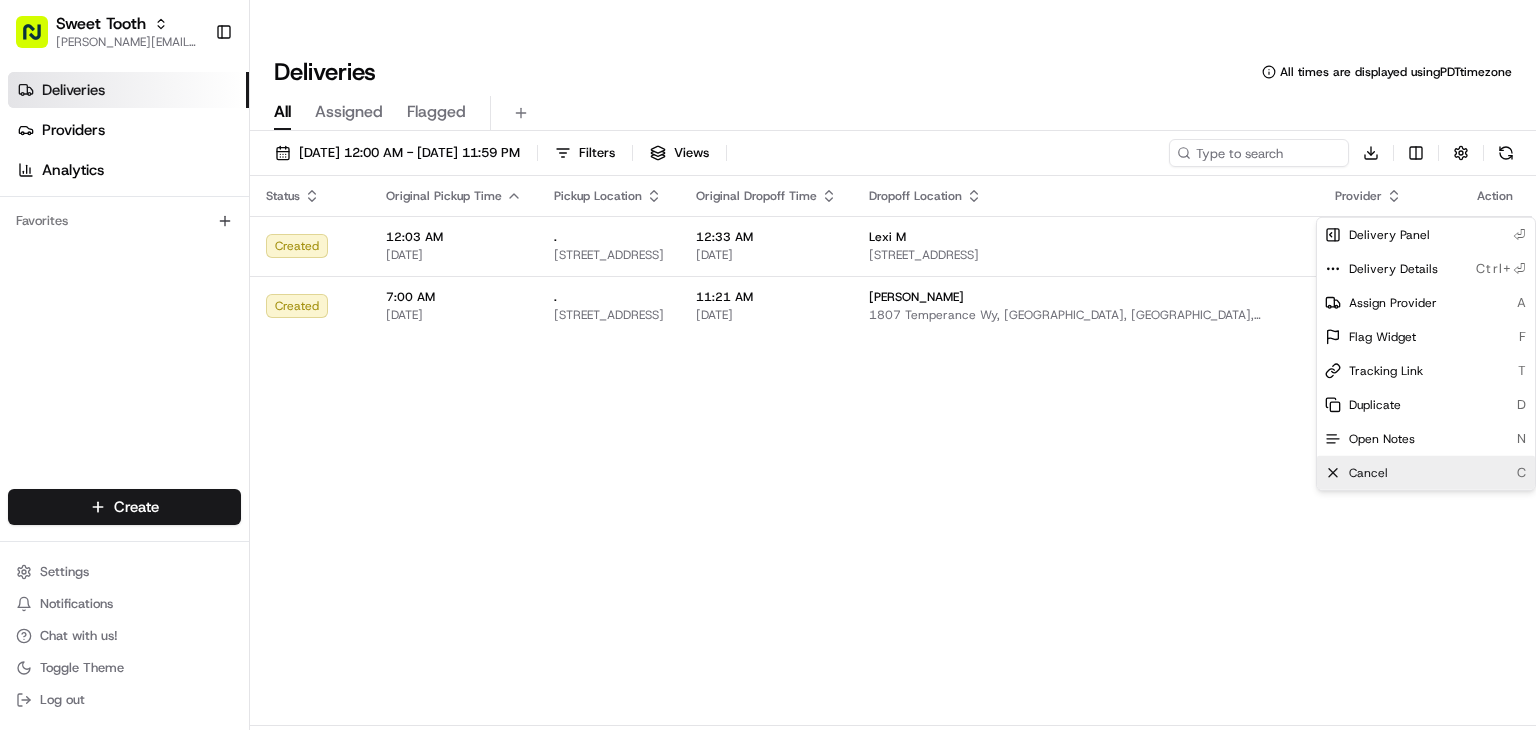 click on "Cancel" at bounding box center (1368, 473) 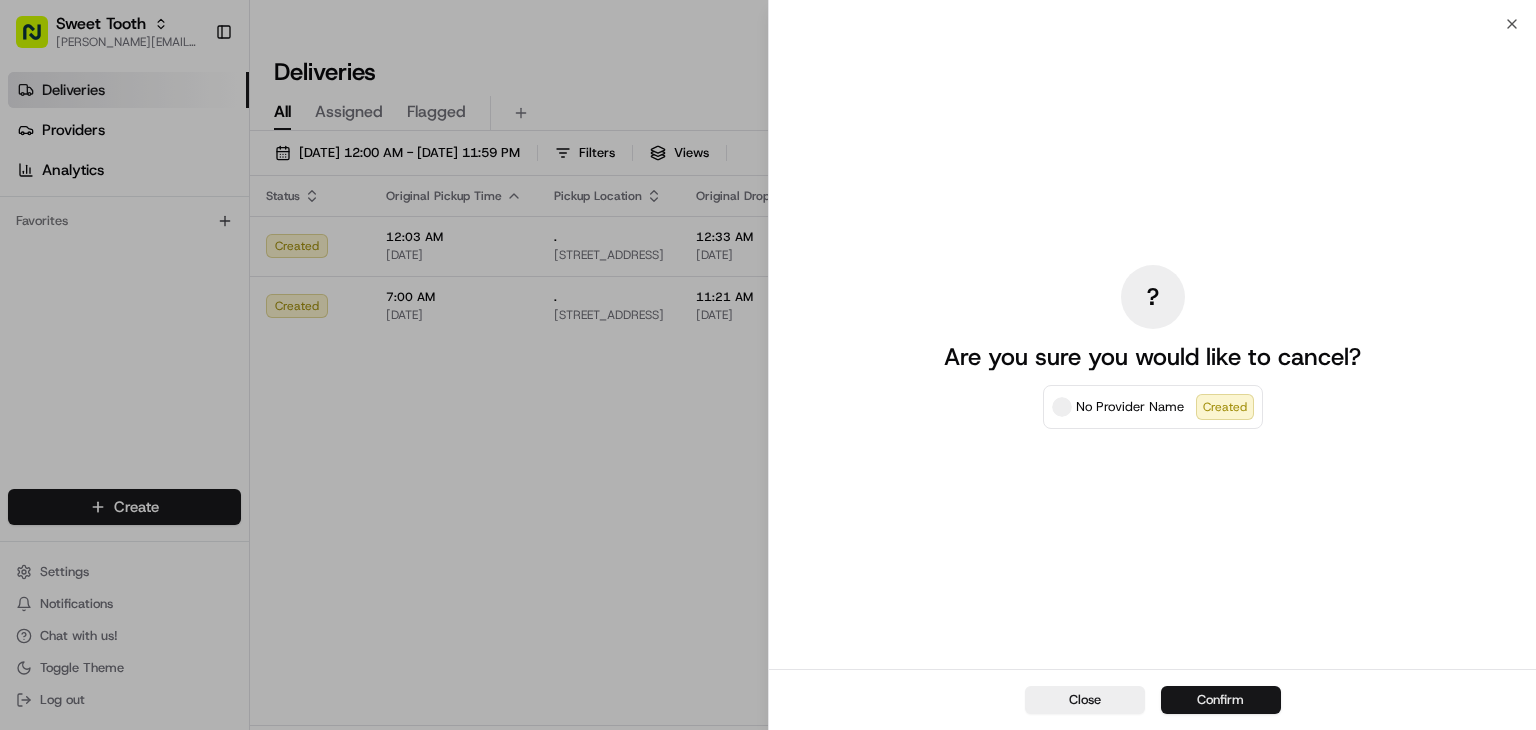 click on "Confirm" at bounding box center [1221, 700] 